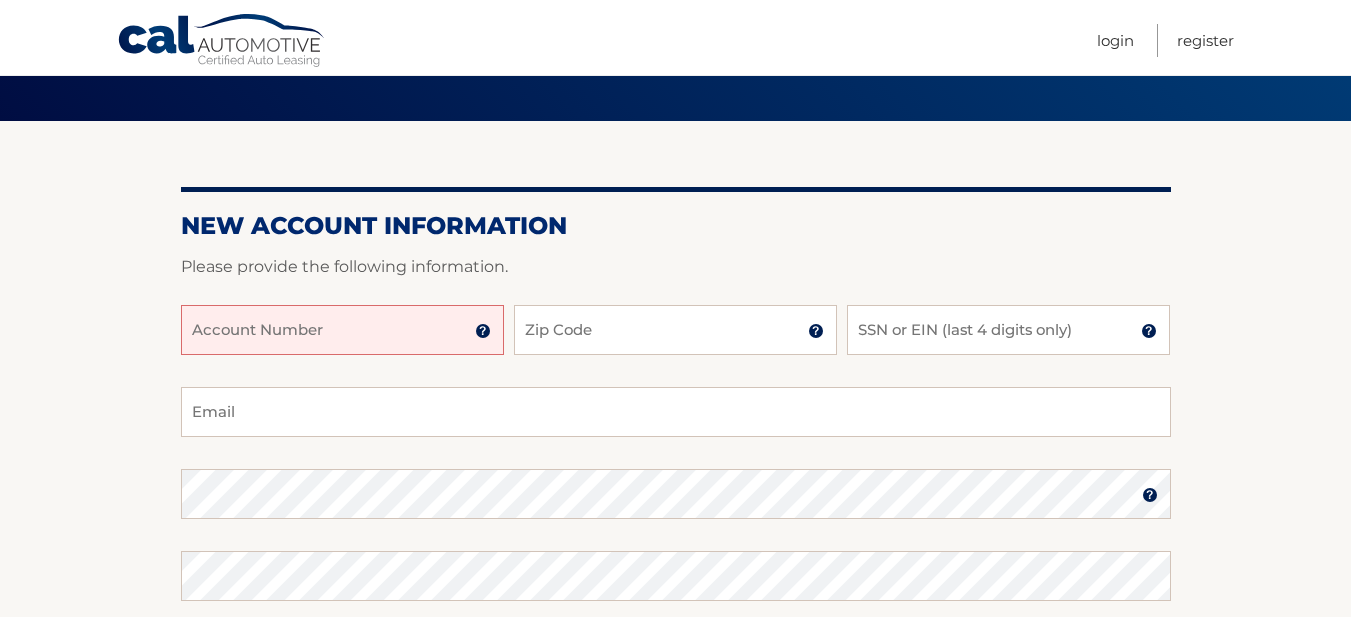 scroll, scrollTop: 109, scrollLeft: 0, axis: vertical 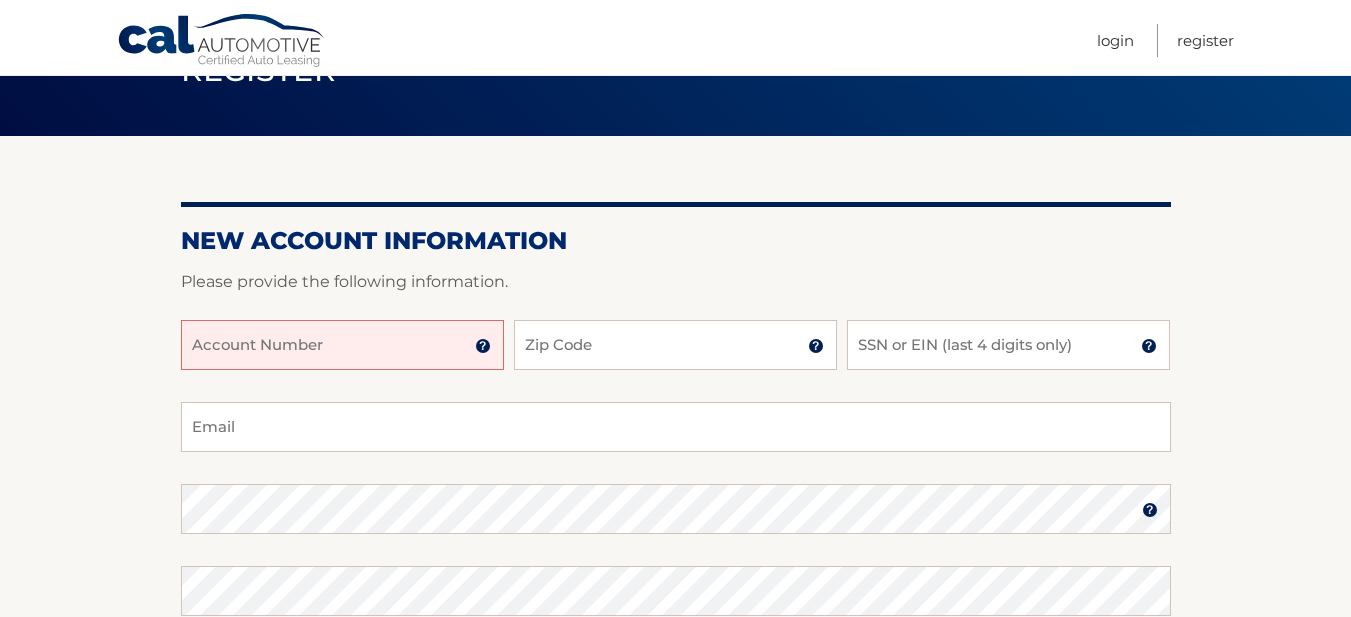 click on "Cal Automotive
Menu
Login
Register
Register" at bounding box center (675, 199) 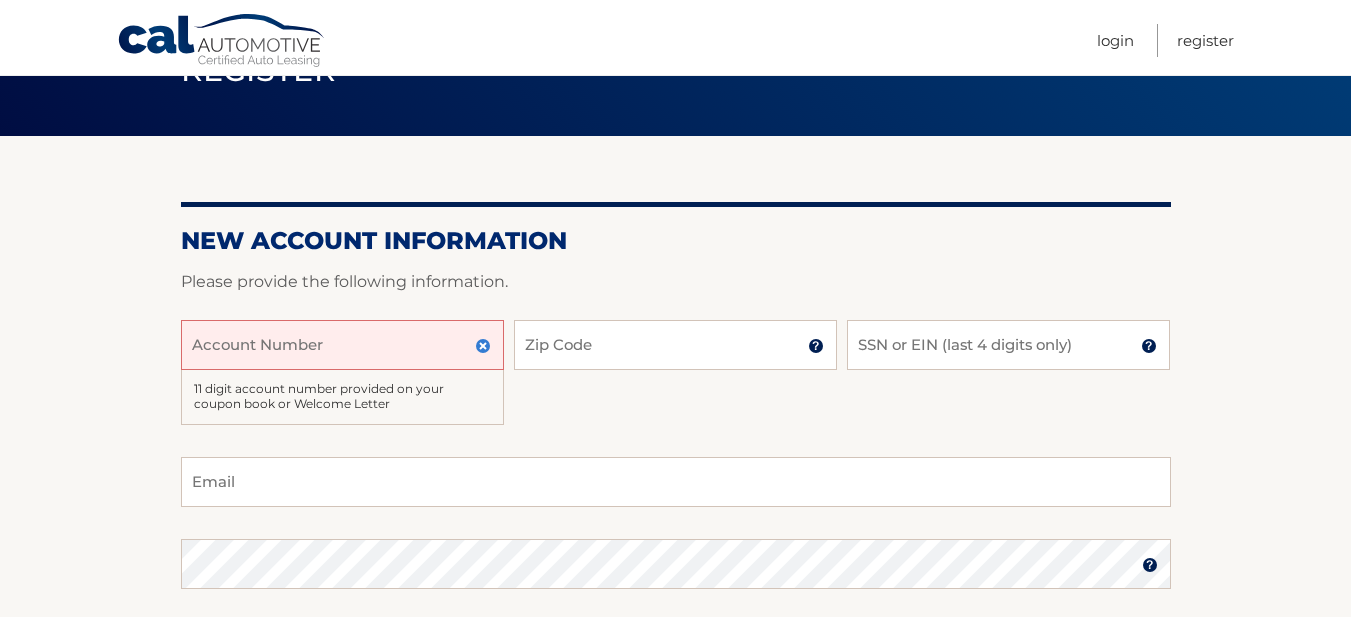 click on "Account Number" at bounding box center [342, 345] 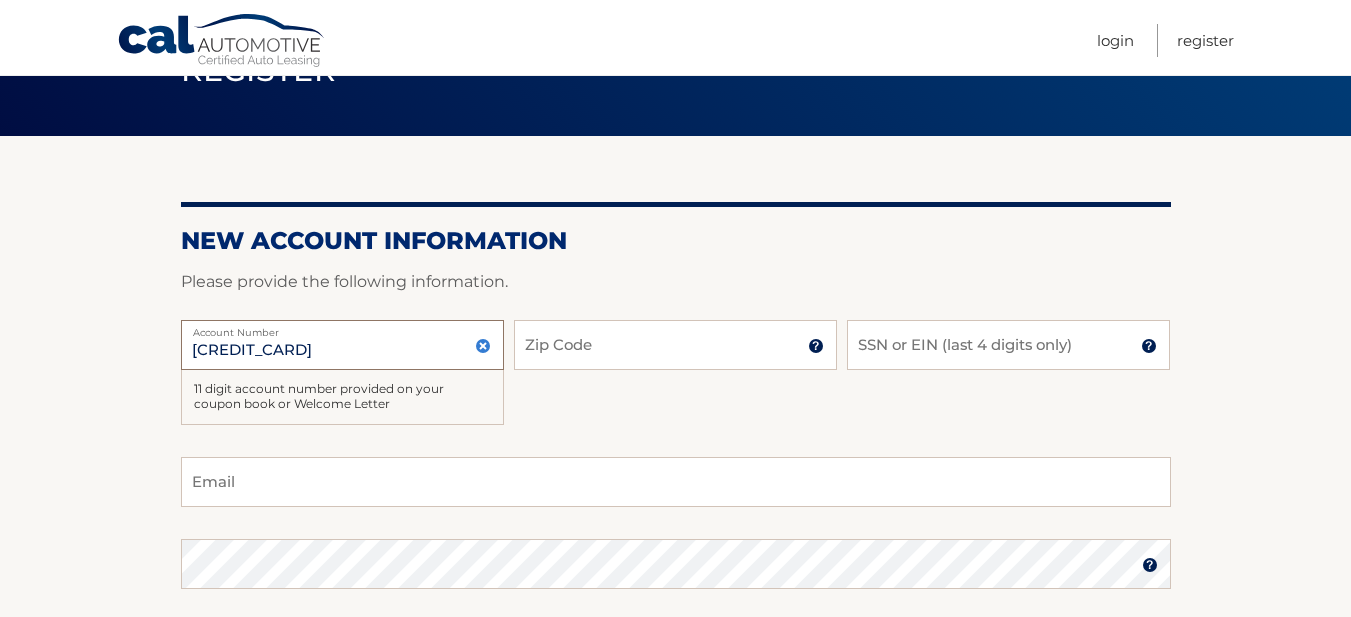 type on "44455961999" 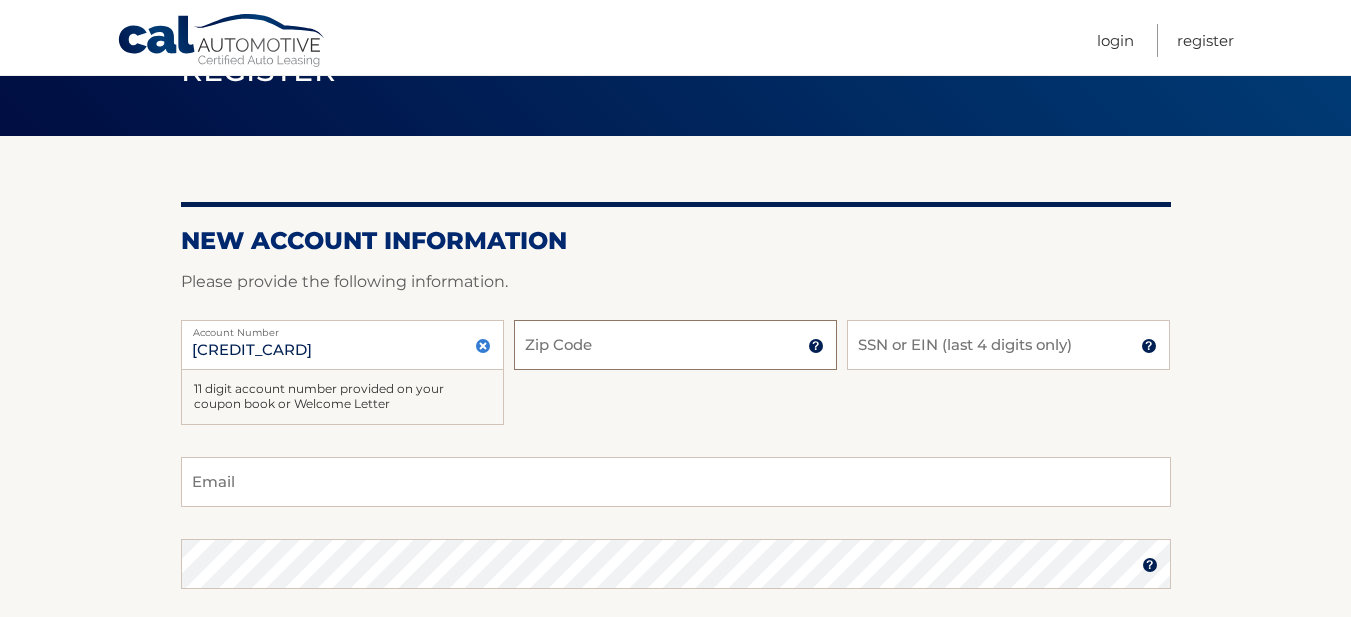 click on "Zip Code" at bounding box center (675, 345) 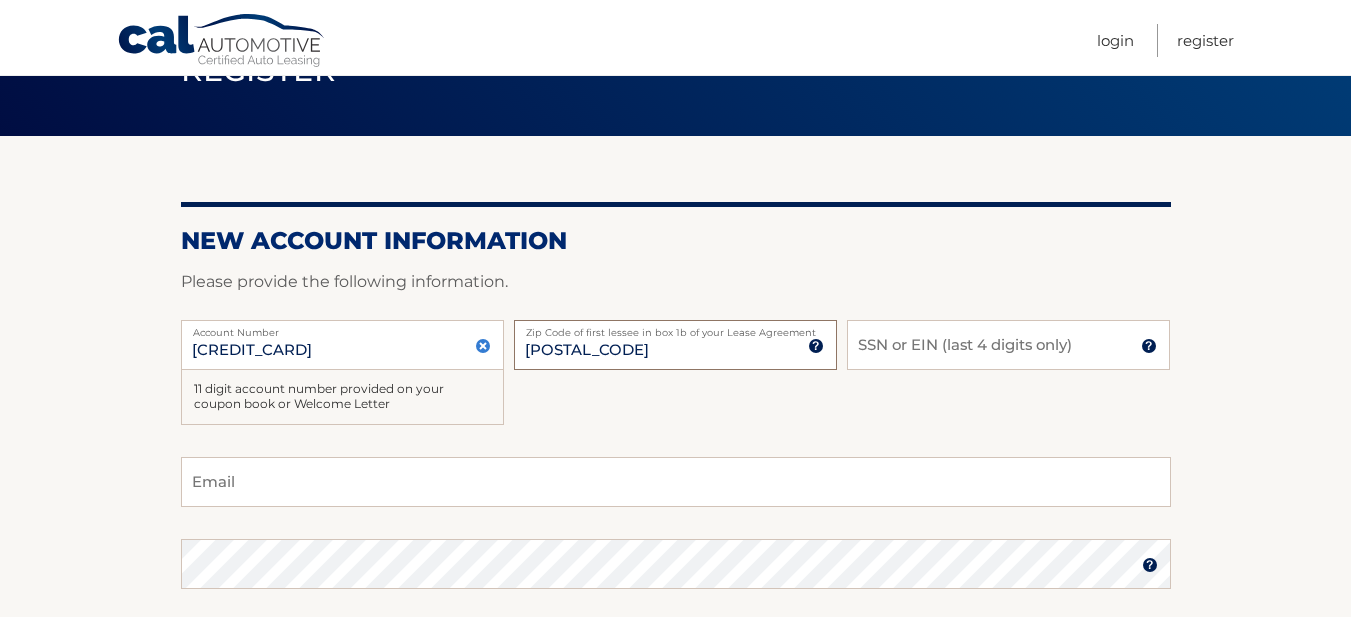 type on "10707" 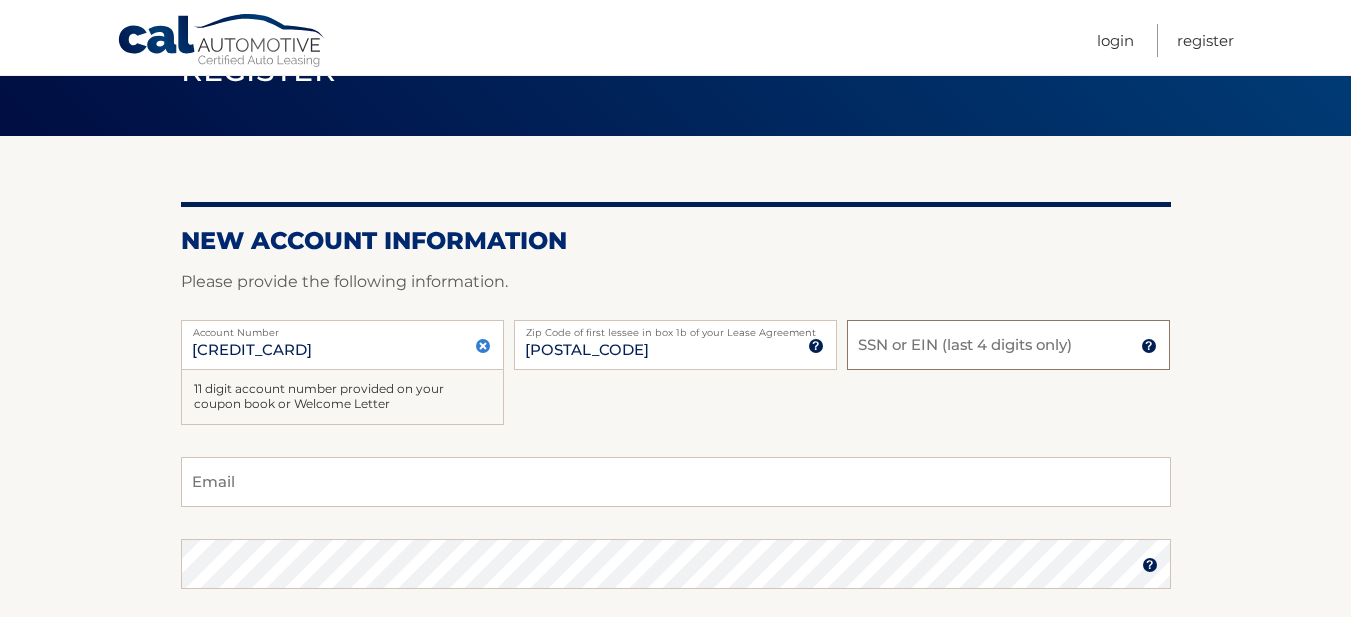 click on "SSN or EIN (last 4 digits only)" at bounding box center (1008, 345) 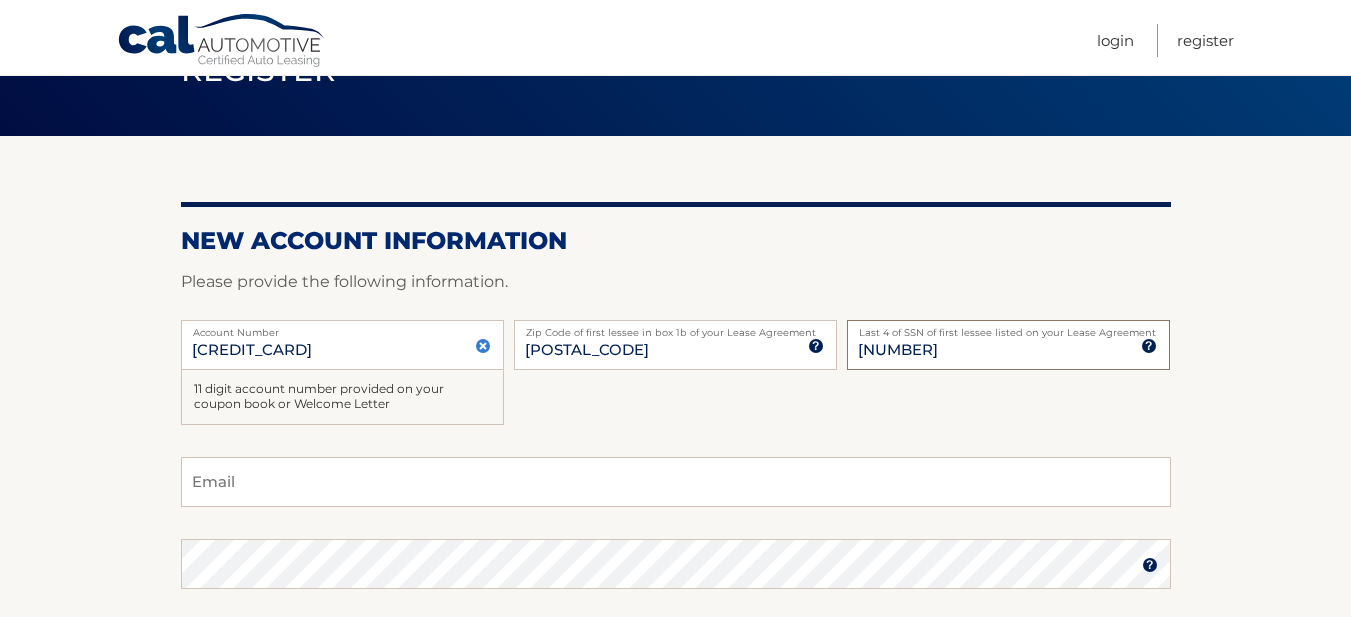 type on "3991" 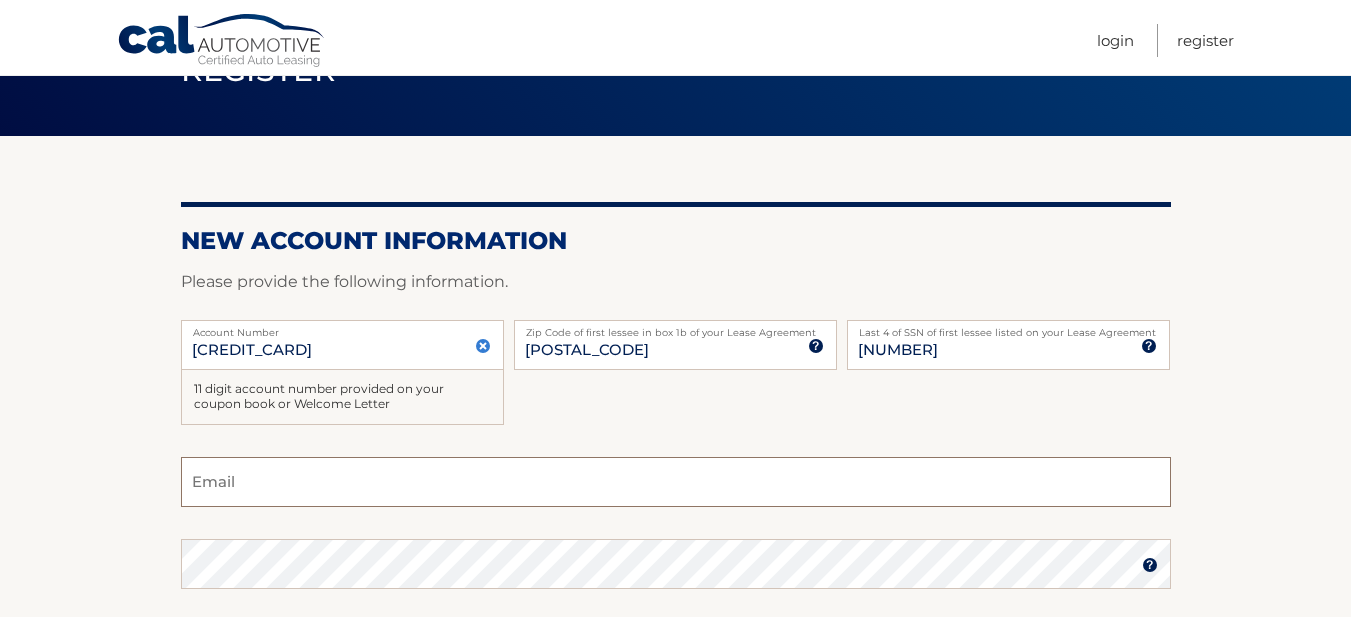 click on "Email" at bounding box center [676, 482] 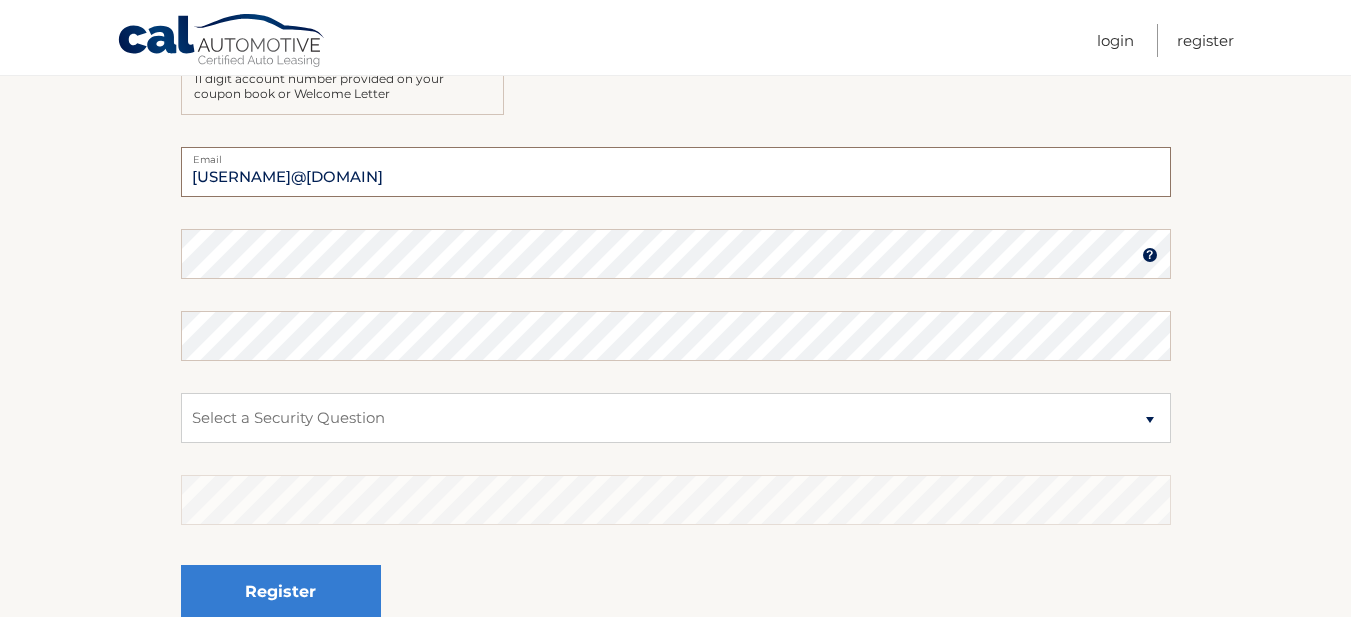 scroll, scrollTop: 417, scrollLeft: 0, axis: vertical 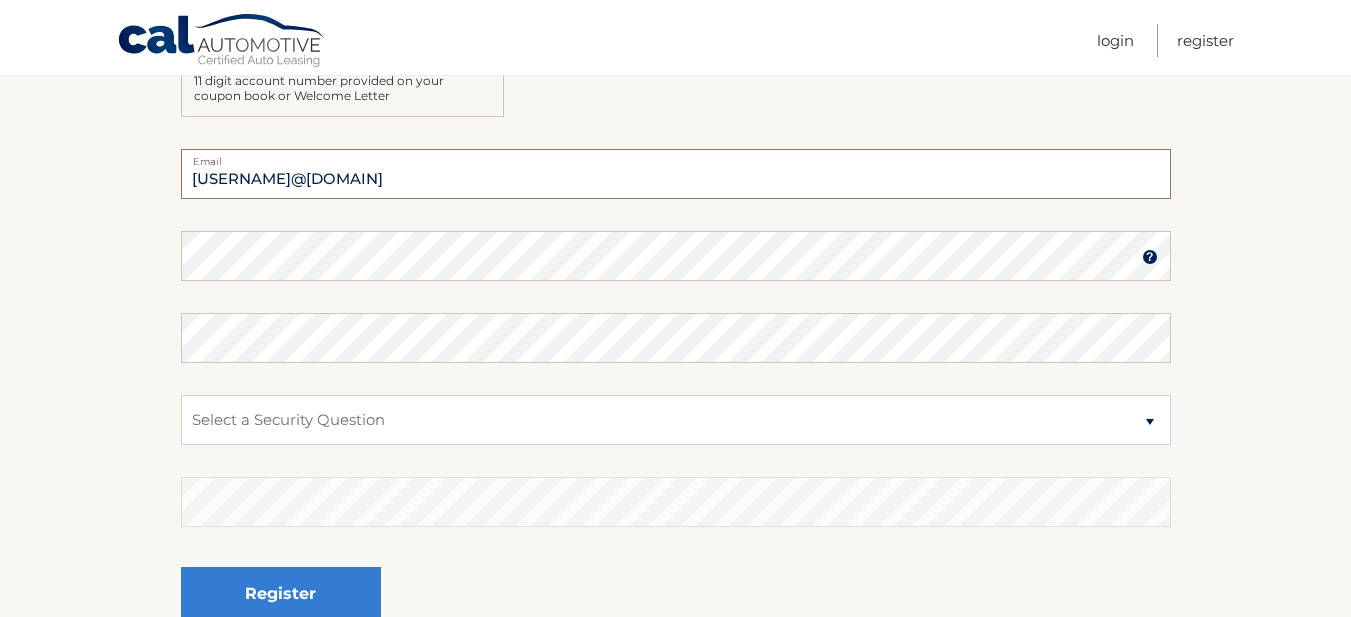 type on "Lipper0722@gmail.com" 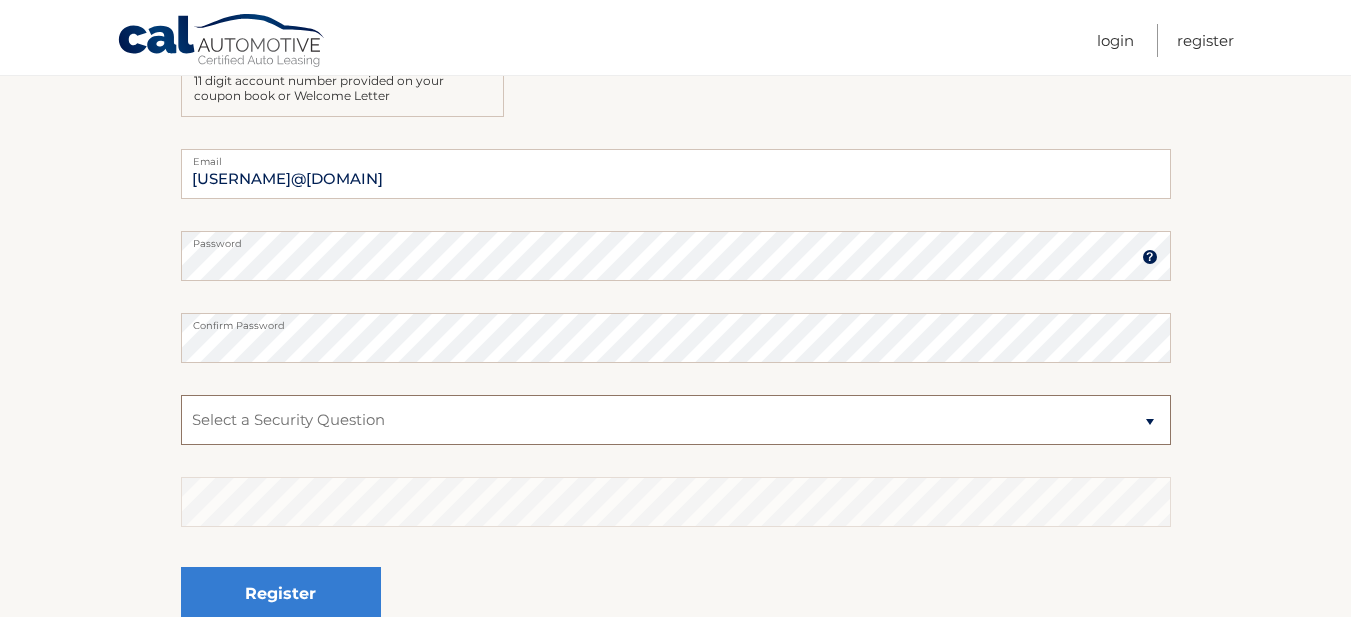 click on "Select a Security Question
What was the name of your elementary school?
What is your mother’s maiden name?
What street did you live on in the third grade?
In what city or town was your first job?
What was your childhood phone number including area code? (e.g., 000-000-0000)" at bounding box center [676, 420] 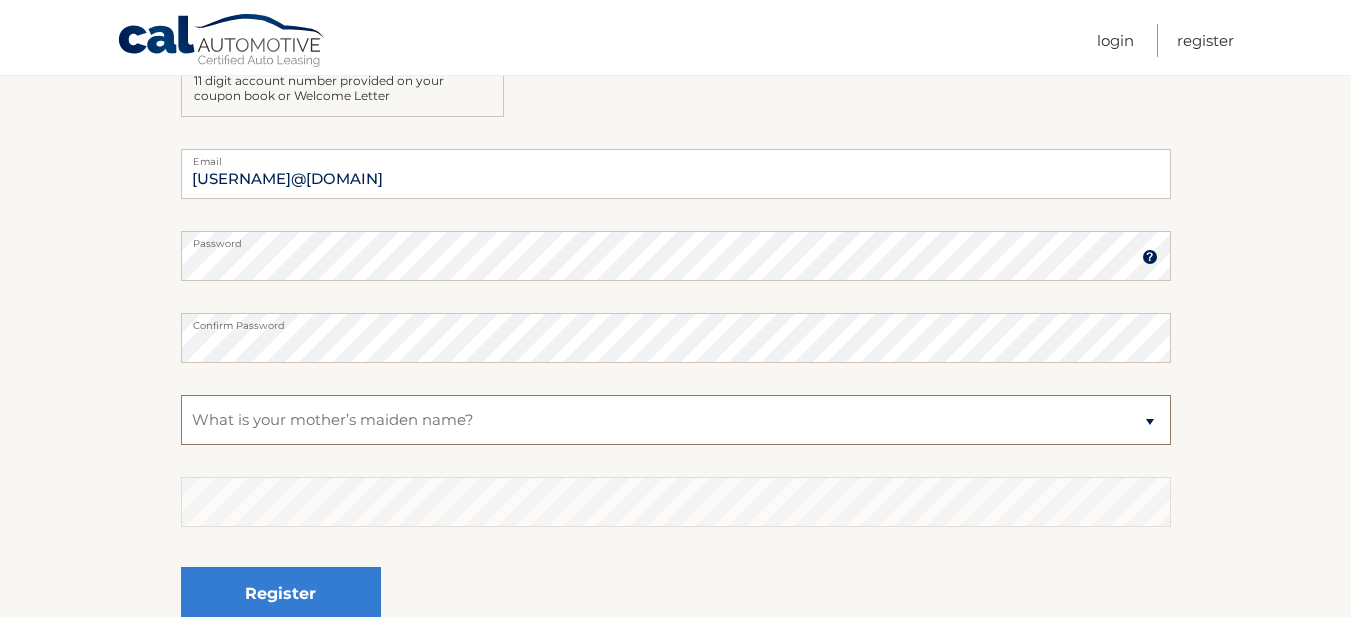 click on "Select a Security Question
What was the name of your elementary school?
What is your mother’s maiden name?
What street did you live on in the third grade?
In what city or town was your first job?
What was your childhood phone number including area code? (e.g., 000-000-0000)" at bounding box center (676, 420) 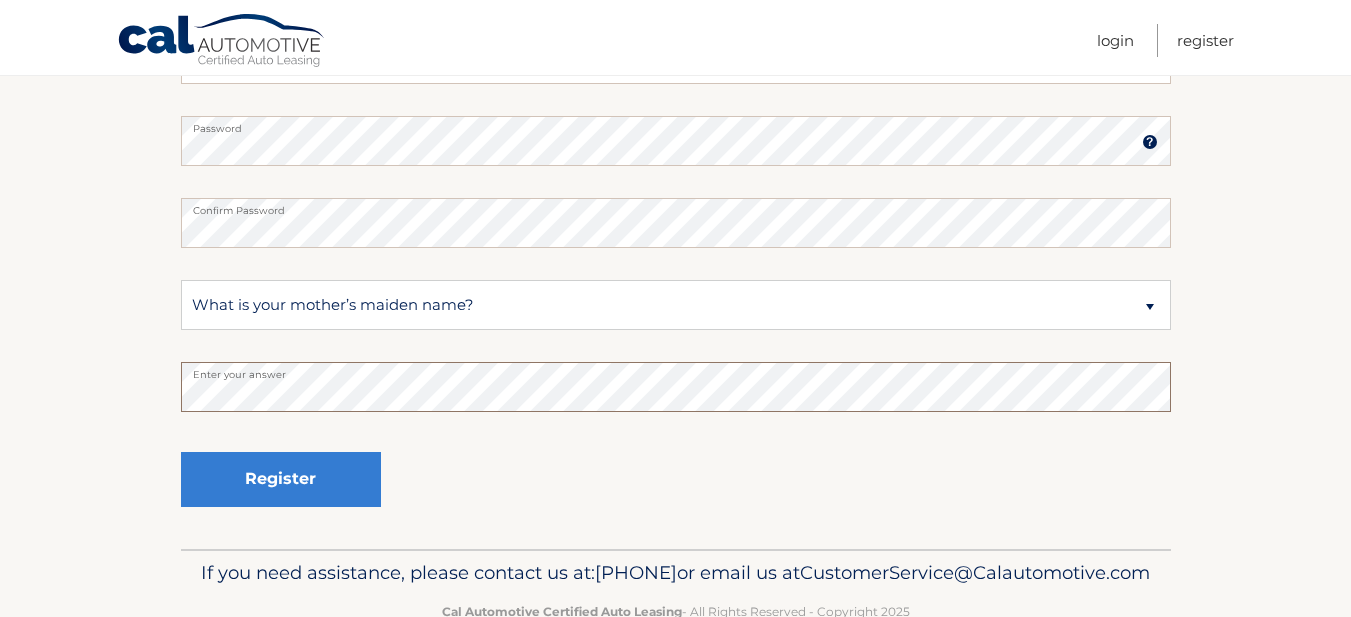 scroll, scrollTop: 553, scrollLeft: 0, axis: vertical 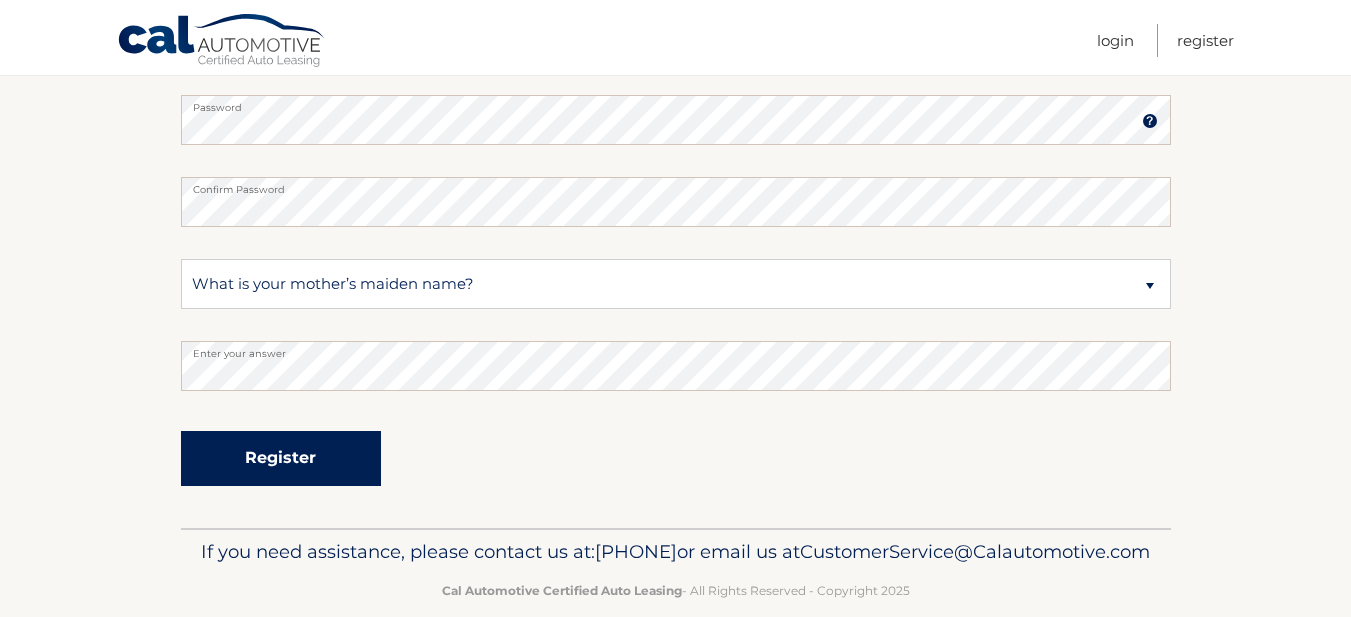 click on "Register" at bounding box center [281, 458] 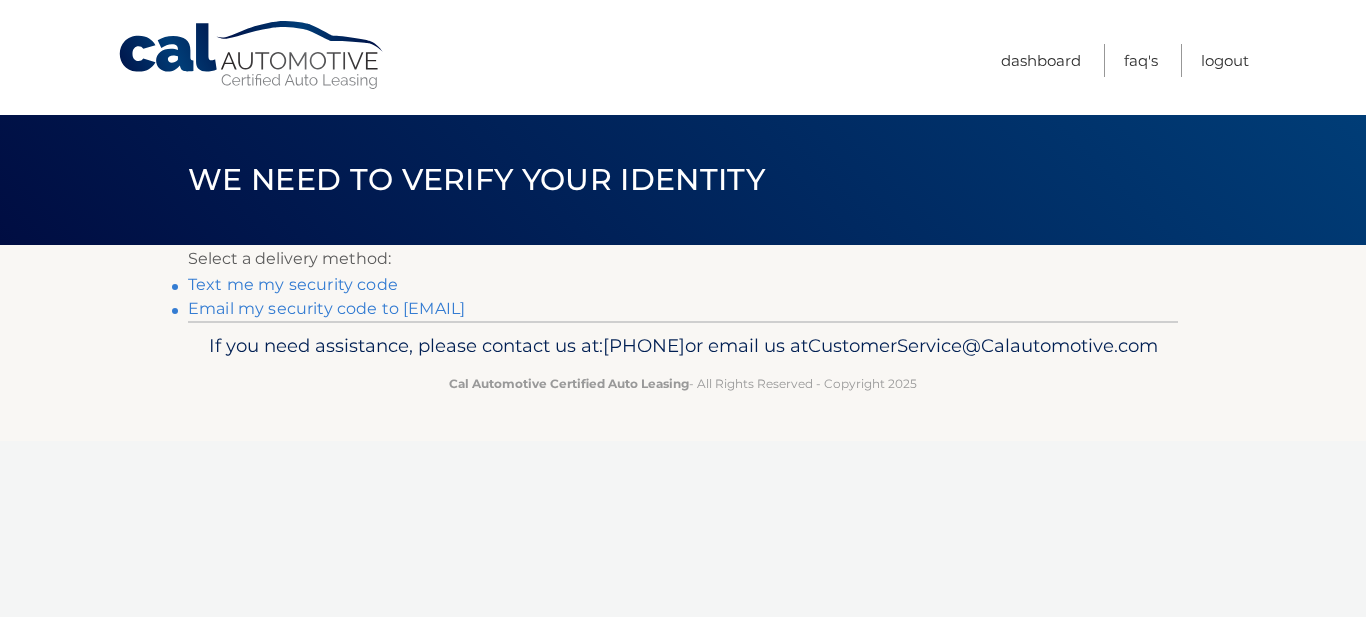 scroll, scrollTop: 0, scrollLeft: 0, axis: both 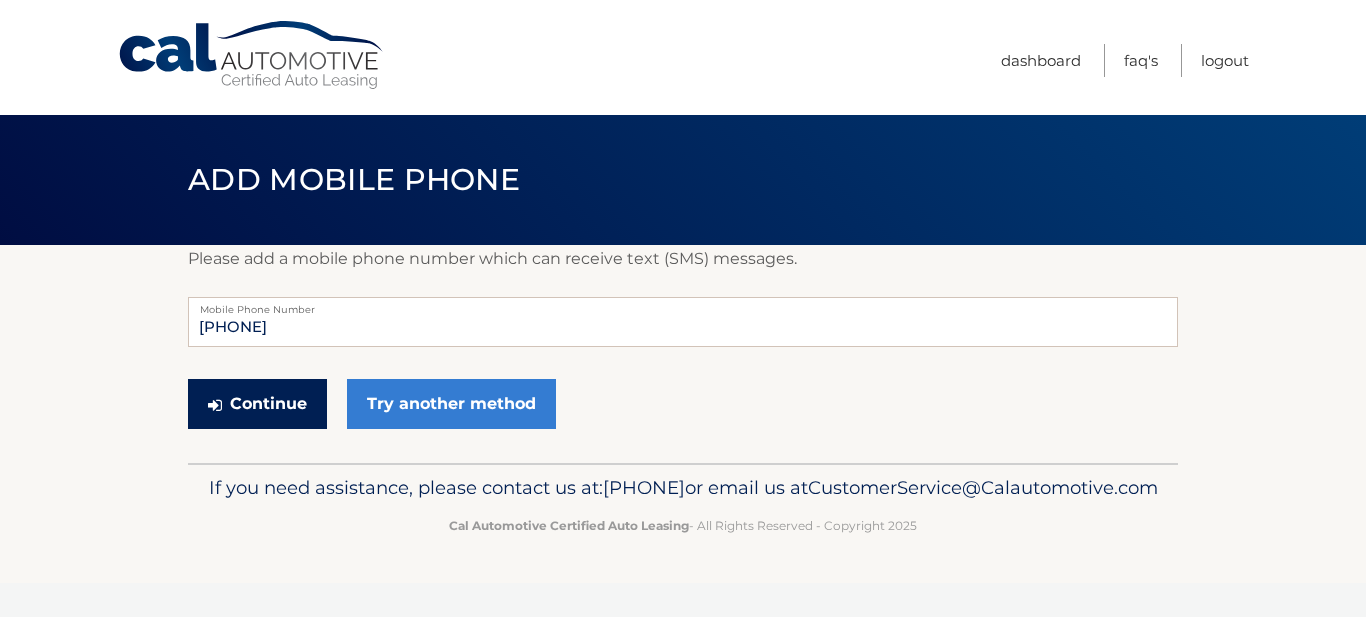 click on "Continue" at bounding box center (257, 404) 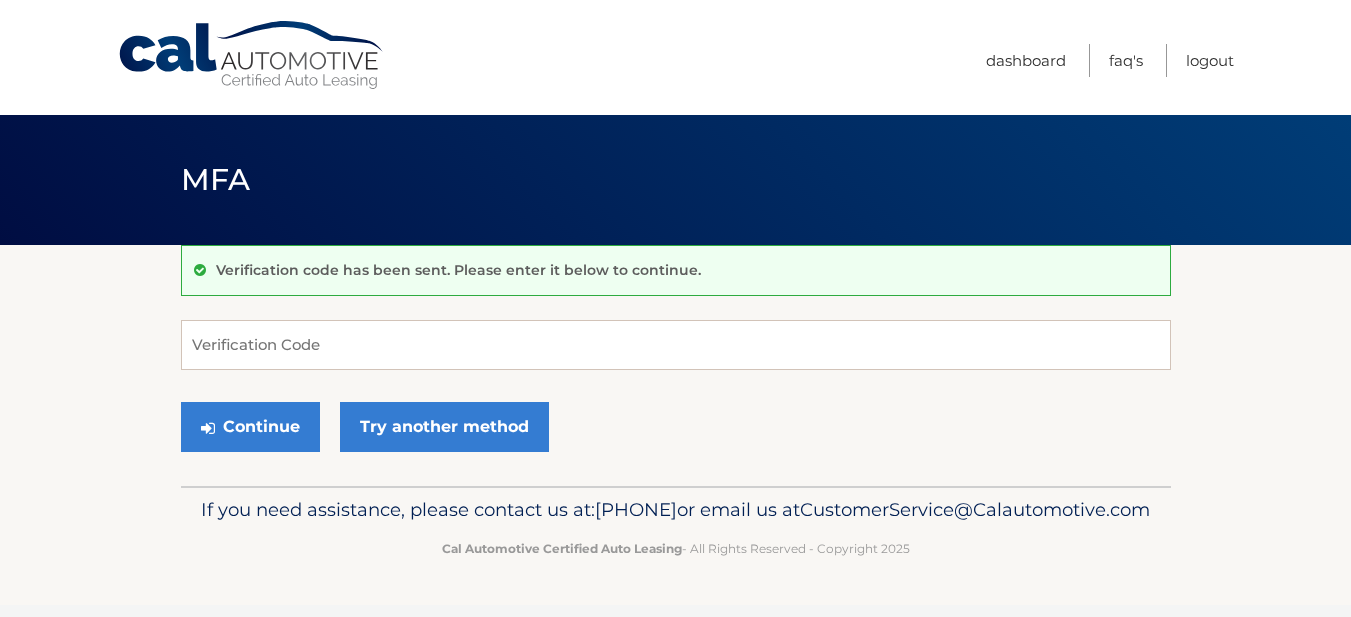 scroll, scrollTop: 0, scrollLeft: 0, axis: both 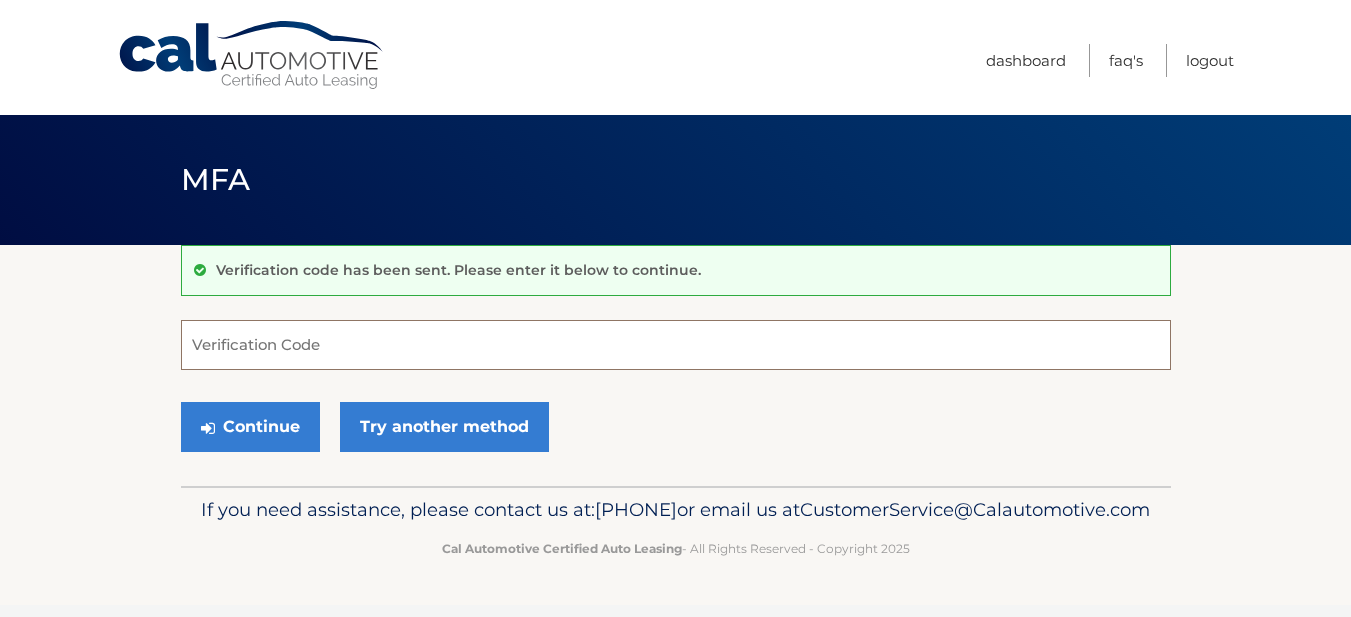 click on "Verification Code" at bounding box center (676, 345) 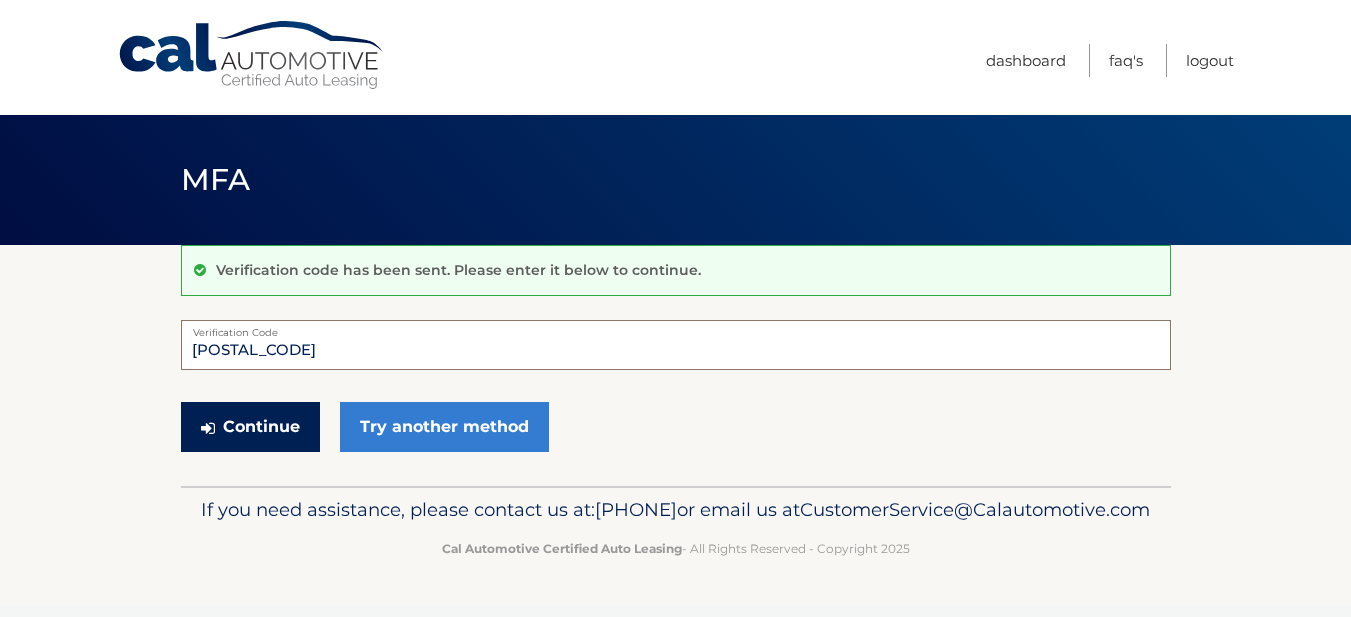 type on "197144" 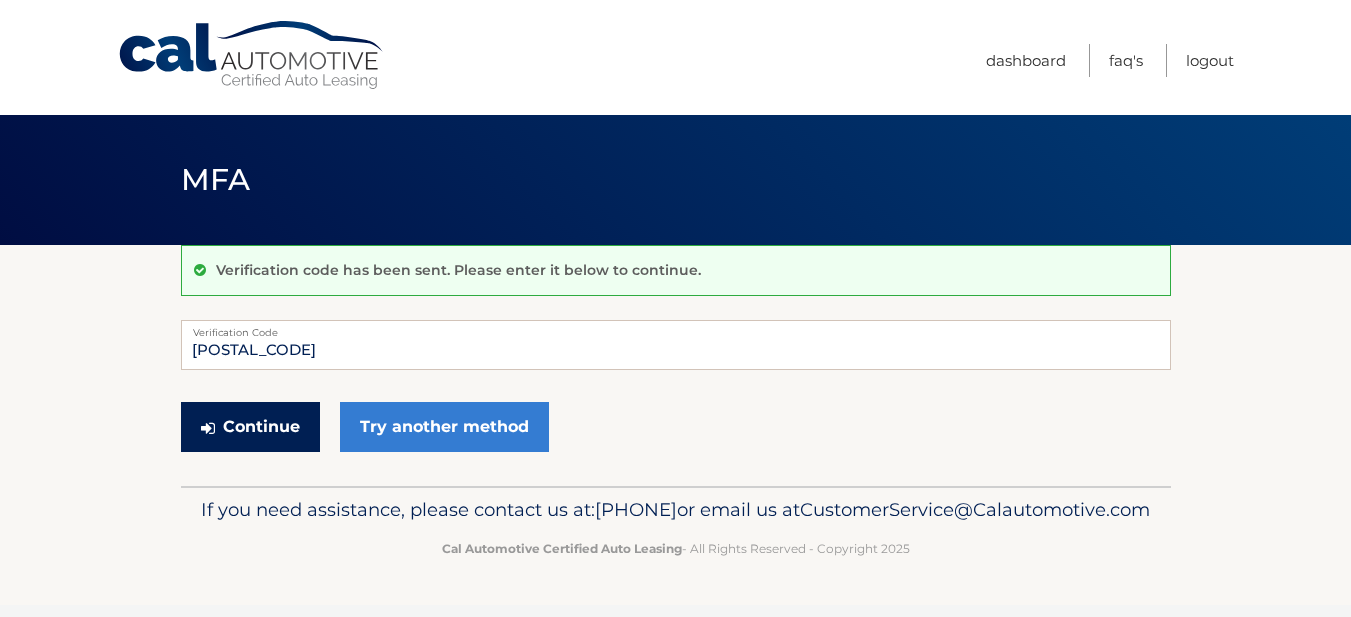 click on "Continue" at bounding box center (250, 427) 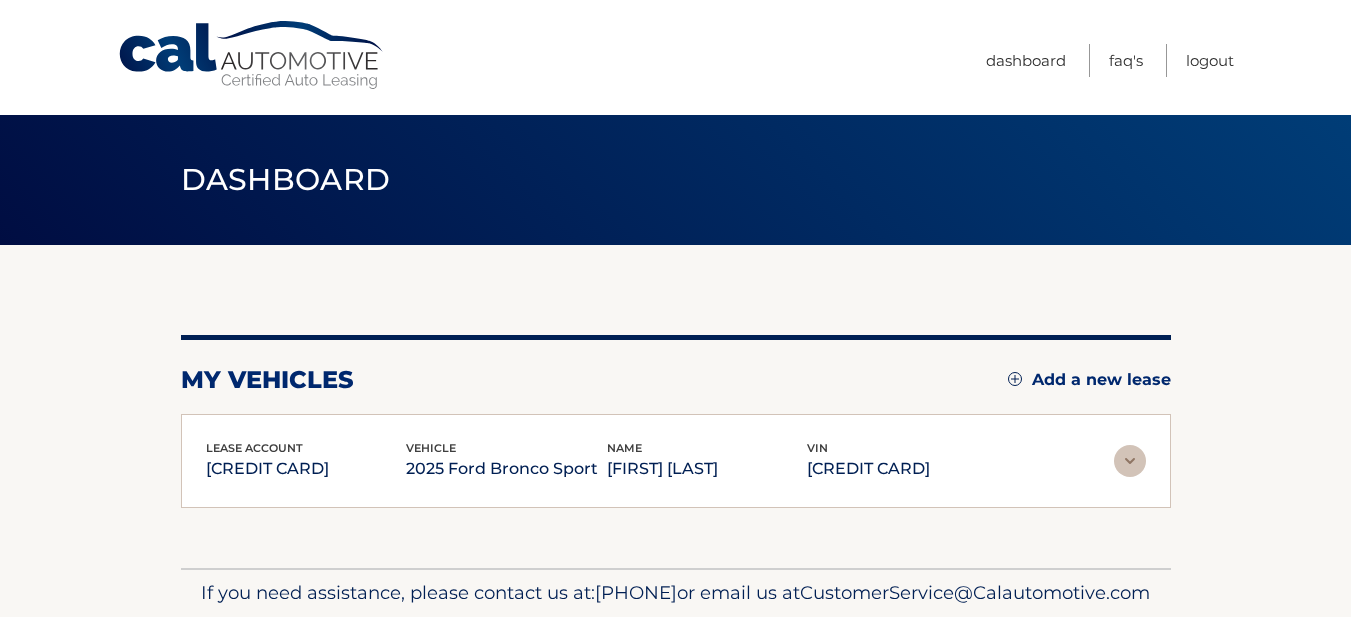 scroll, scrollTop: 0, scrollLeft: 0, axis: both 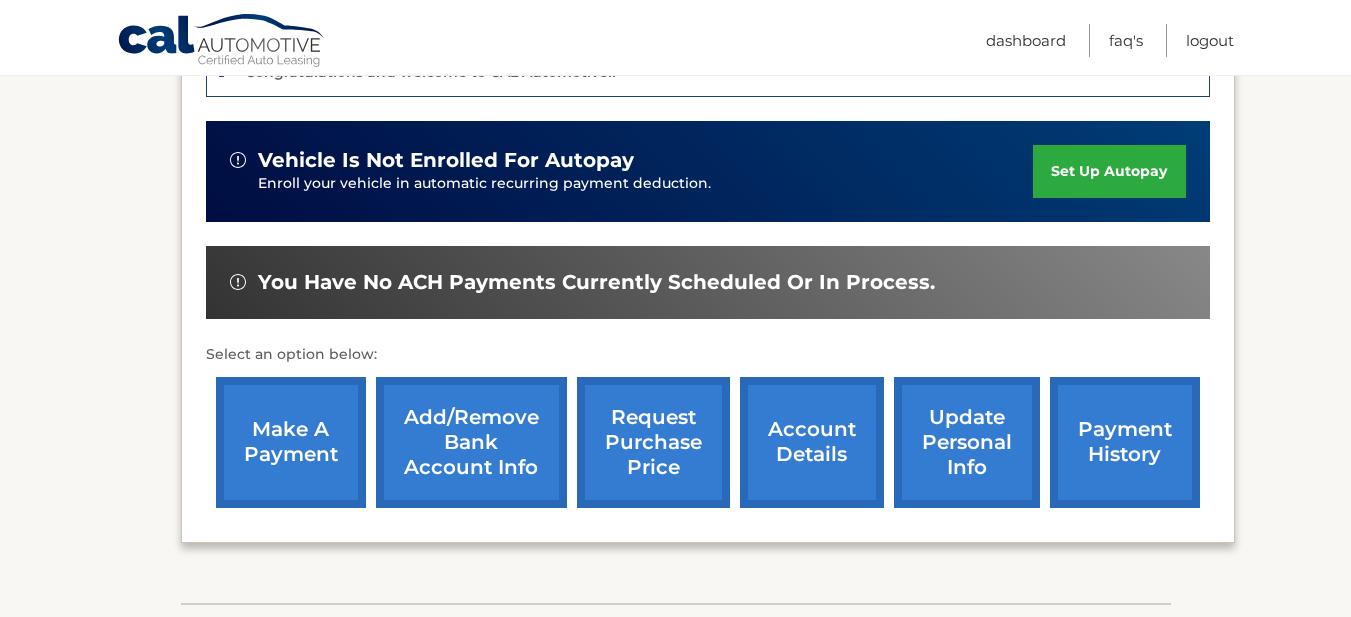 click on "Add/Remove bank account info" at bounding box center [471, 442] 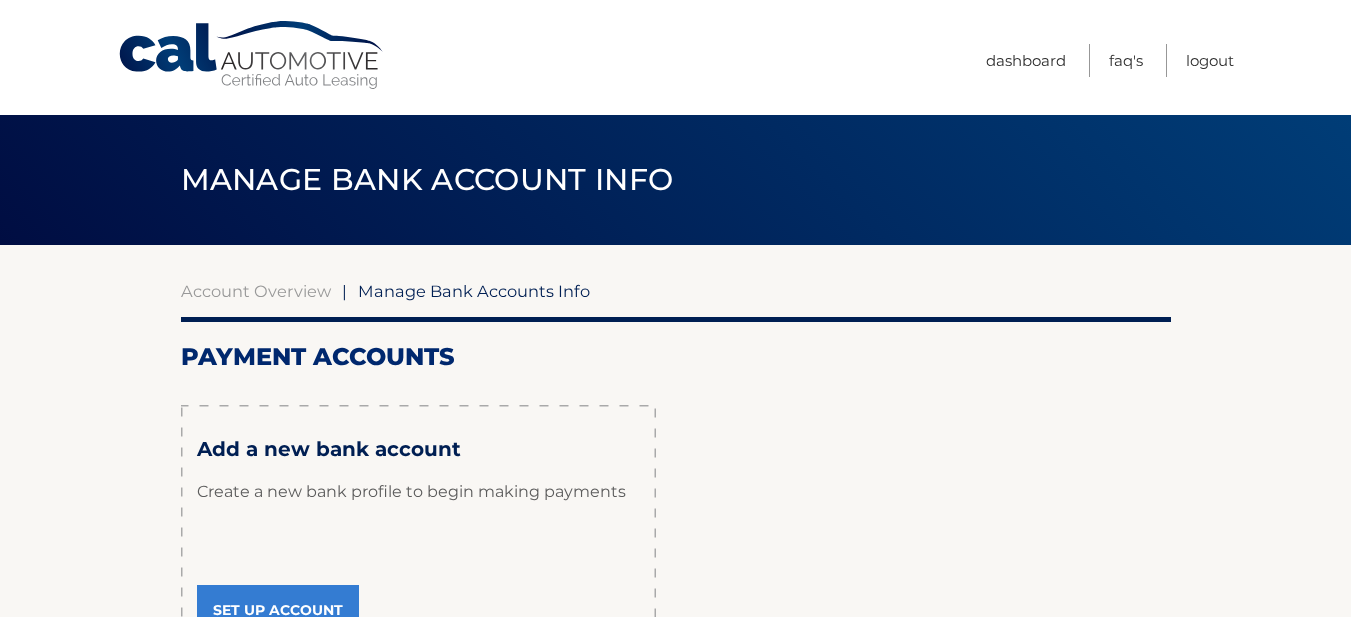 scroll, scrollTop: 0, scrollLeft: 0, axis: both 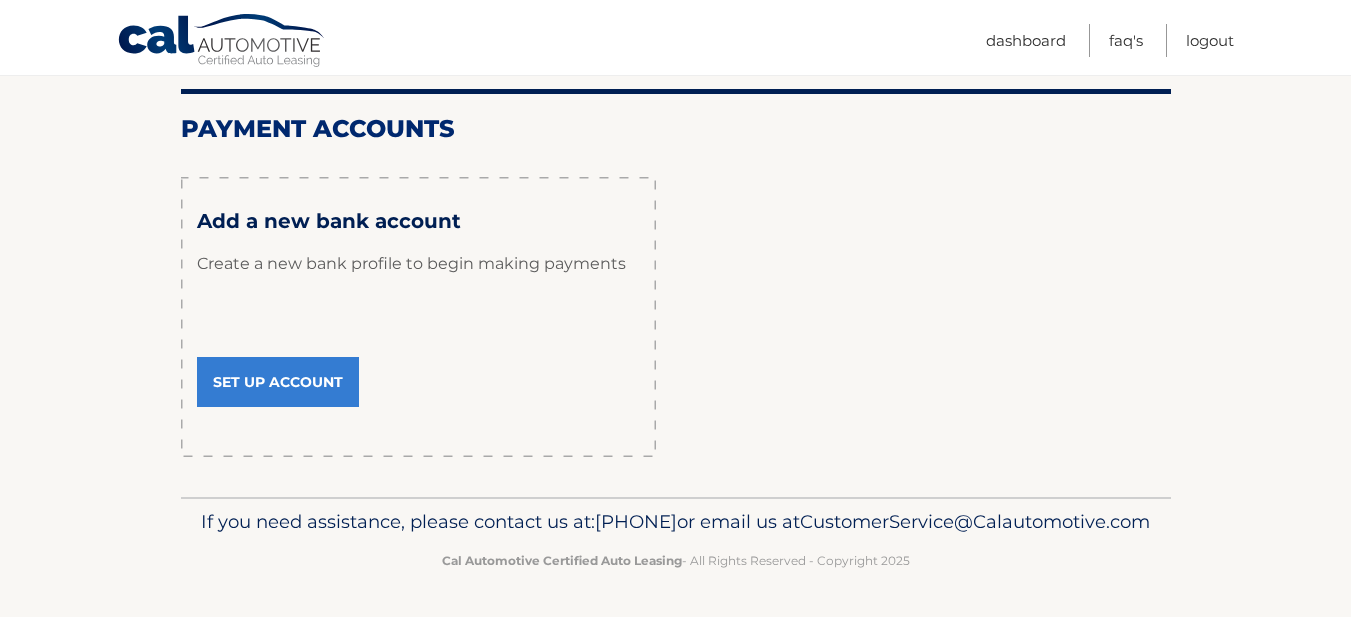 click on "Set Up Account" at bounding box center [278, 382] 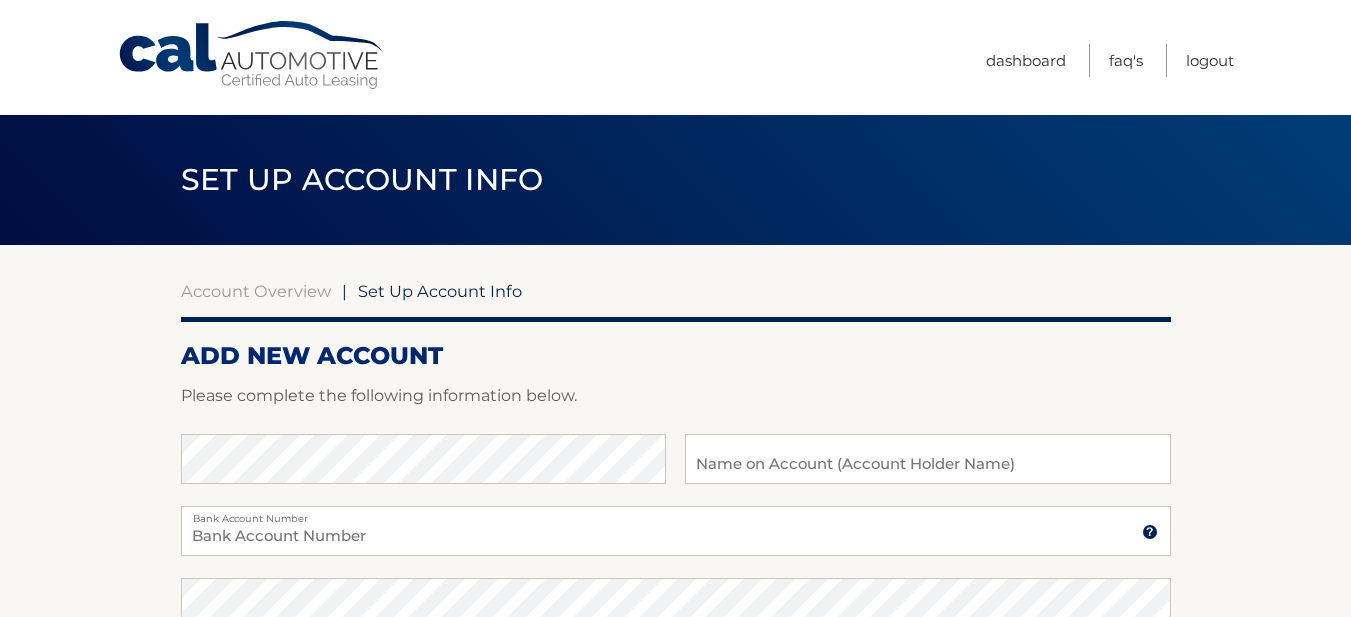 scroll, scrollTop: 0, scrollLeft: 0, axis: both 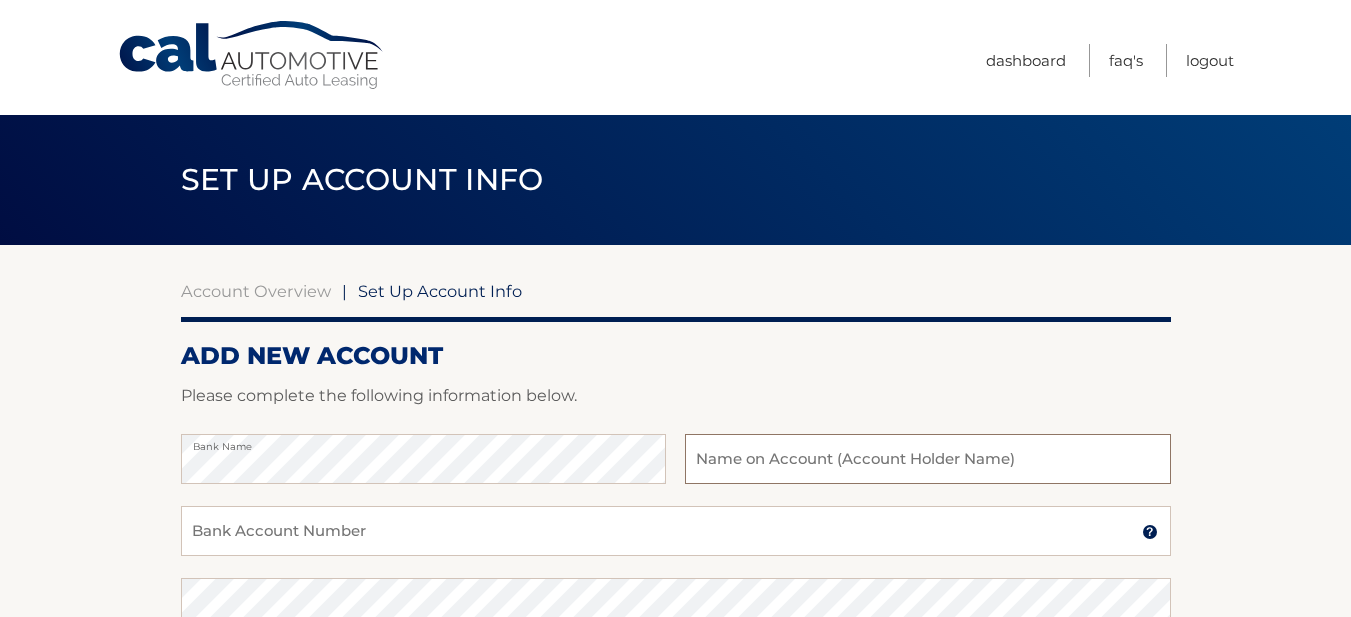 click at bounding box center (927, 459) 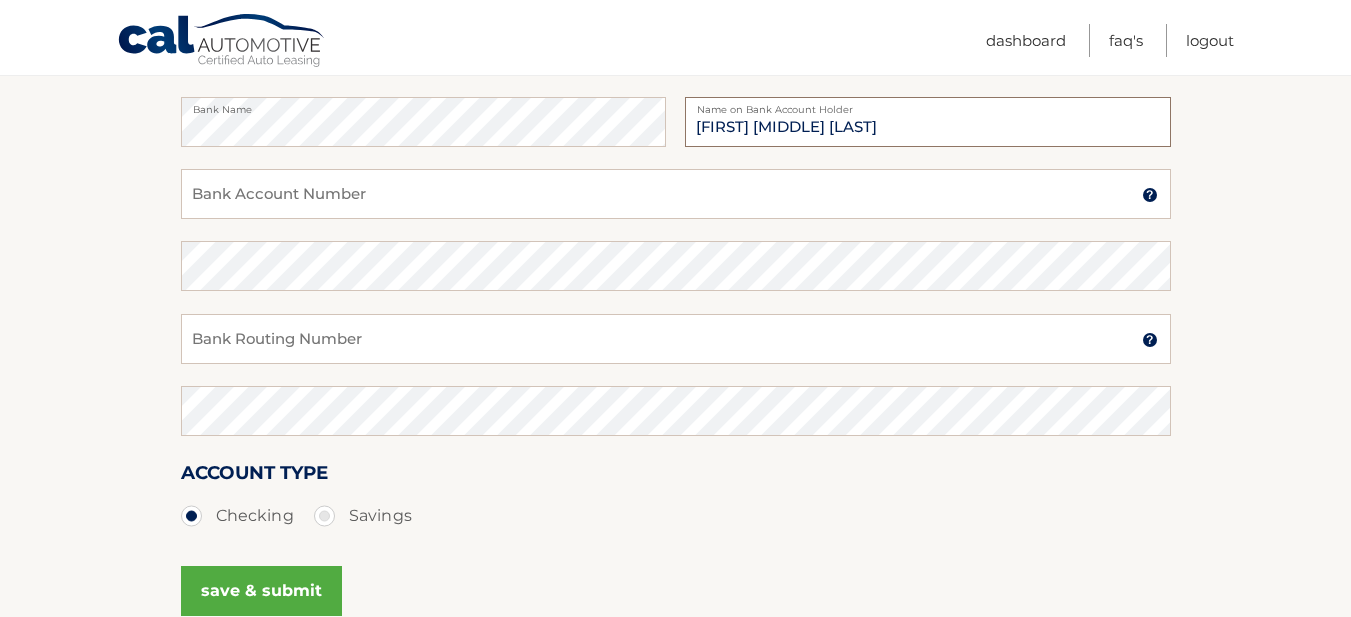 scroll, scrollTop: 351, scrollLeft: 0, axis: vertical 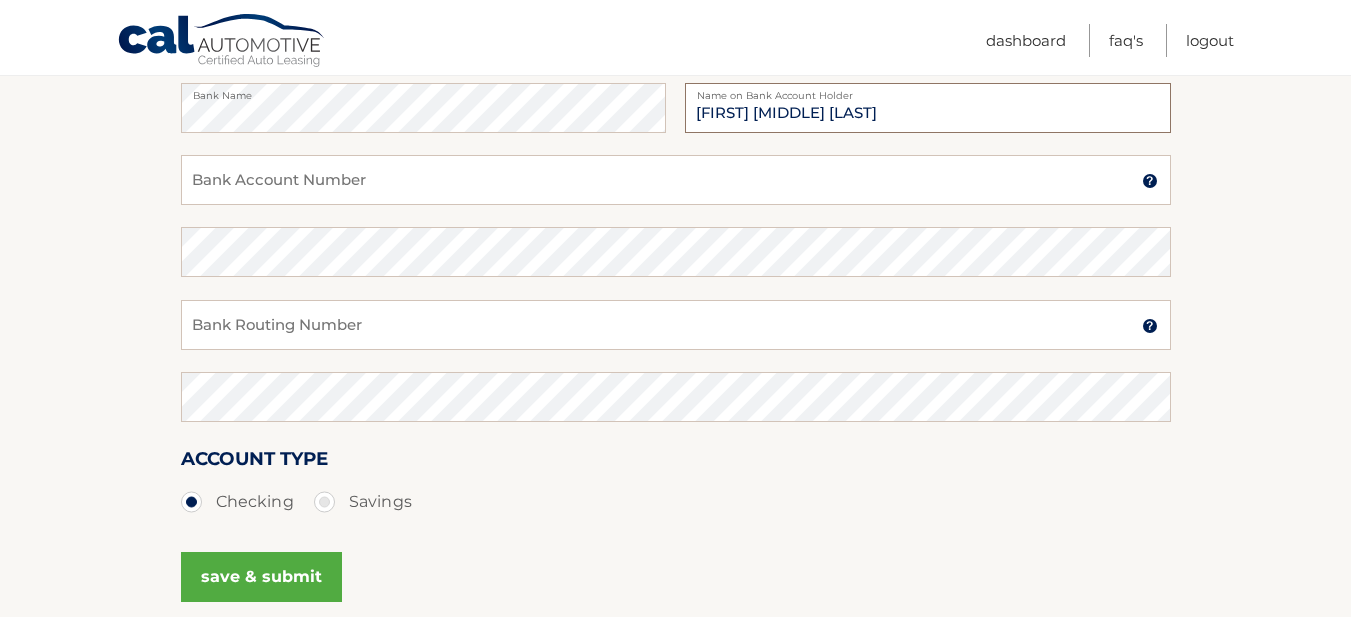 type on "William R. Liptack" 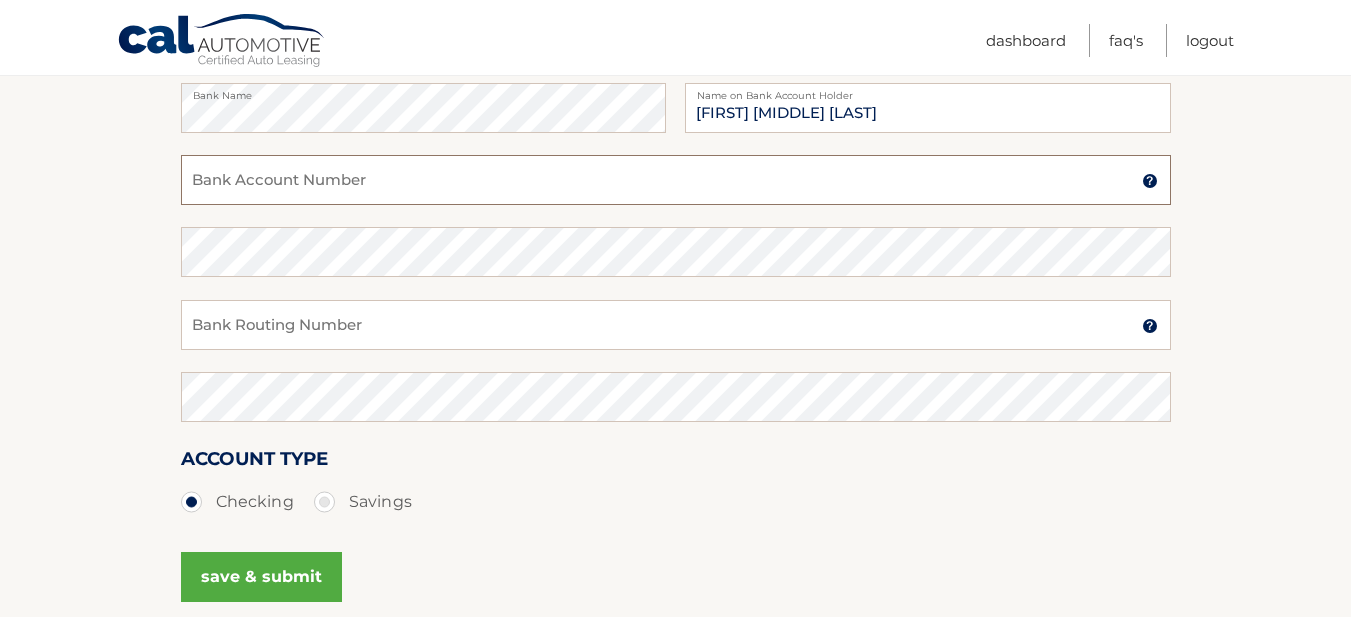 click on "Bank Account Number" at bounding box center [676, 180] 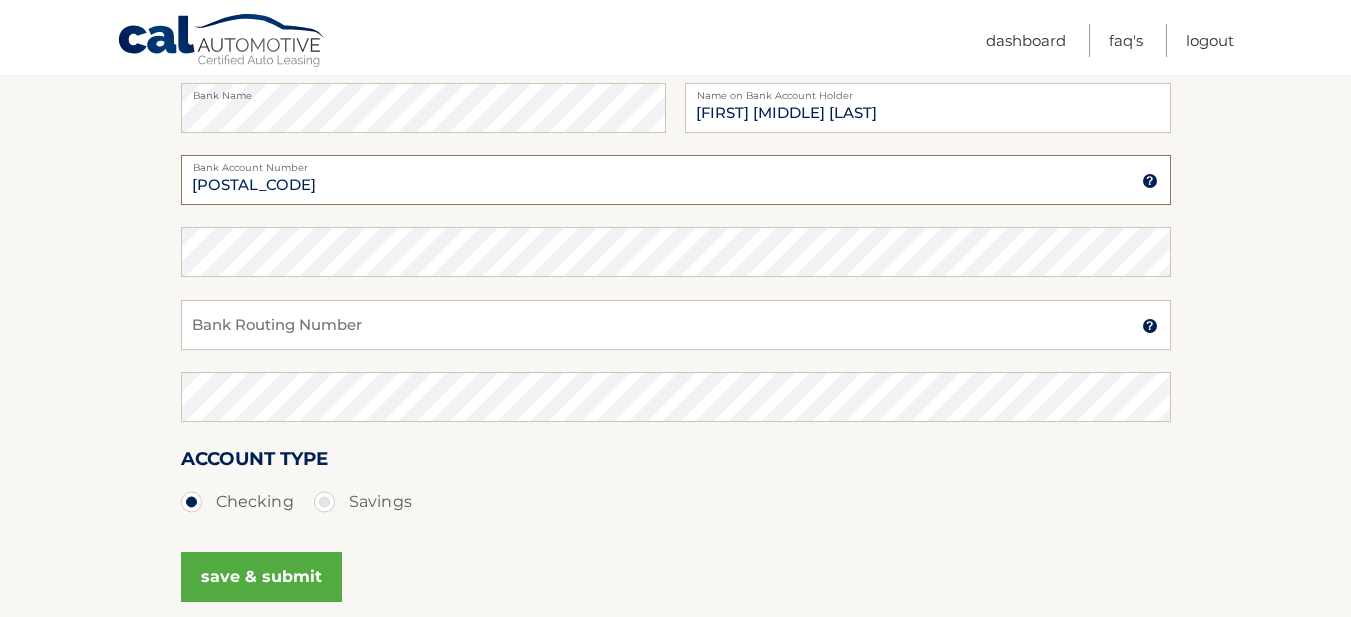 type on "021313103" 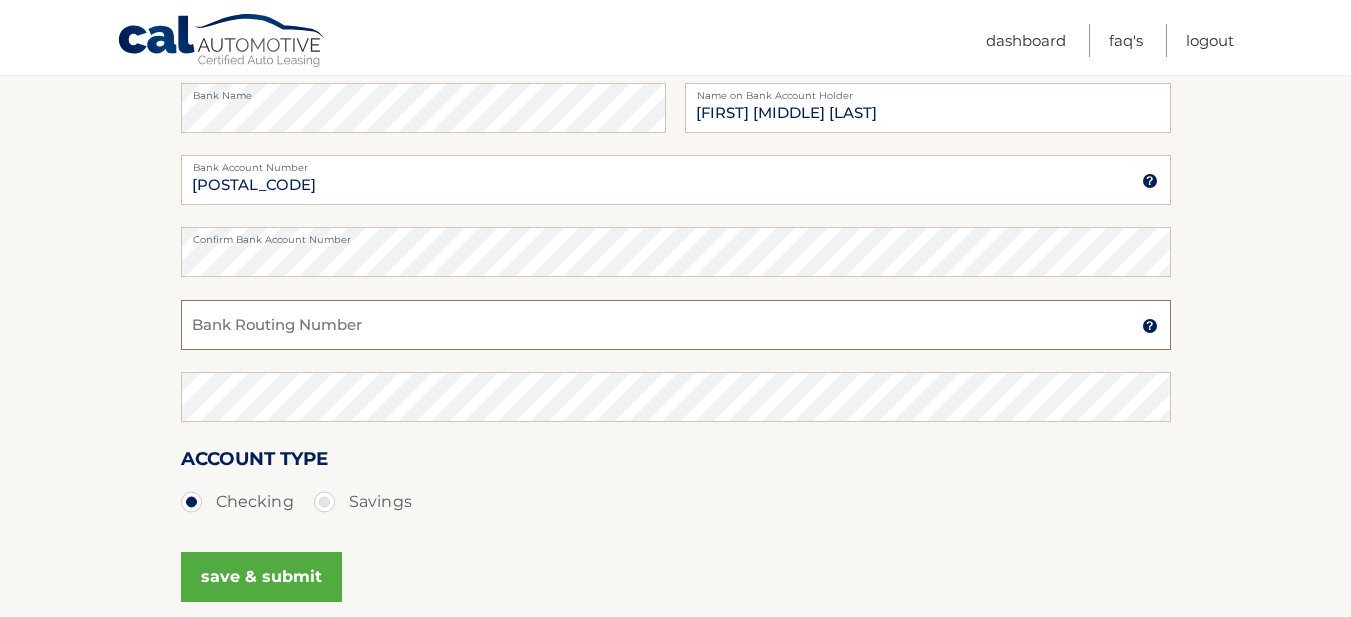 click on "Bank Routing Number" at bounding box center [676, 325] 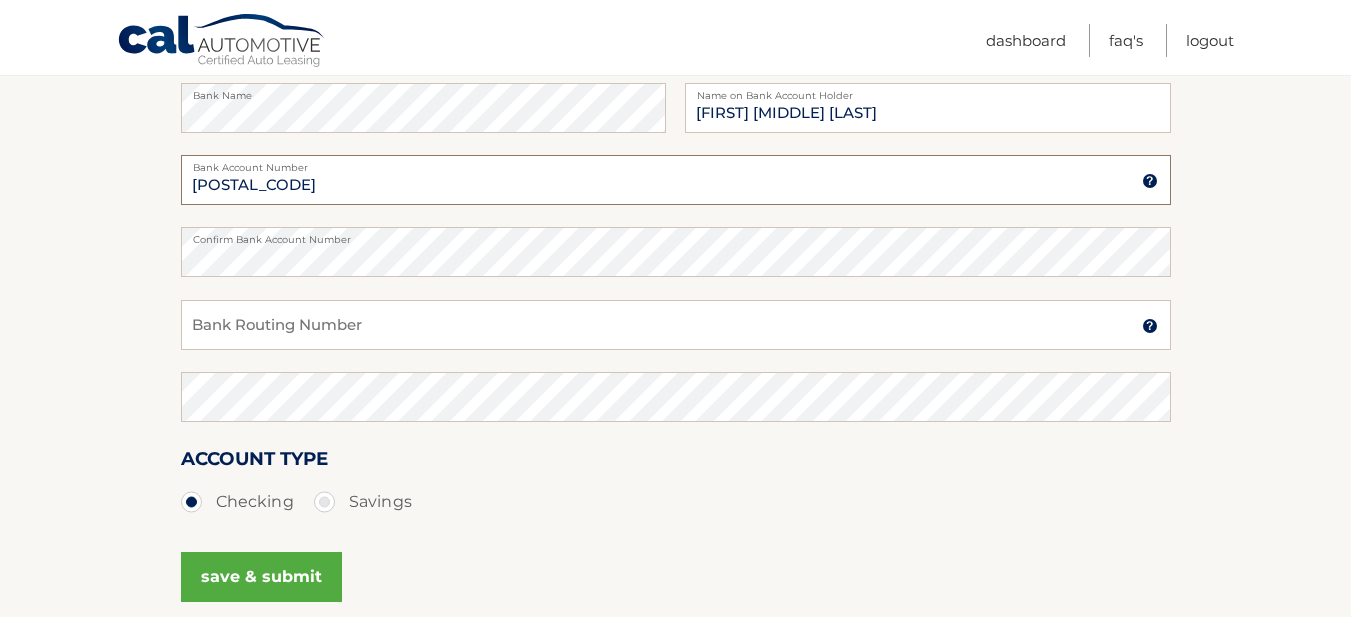 drag, startPoint x: 270, startPoint y: 184, endPoint x: 184, endPoint y: 197, distance: 86.977005 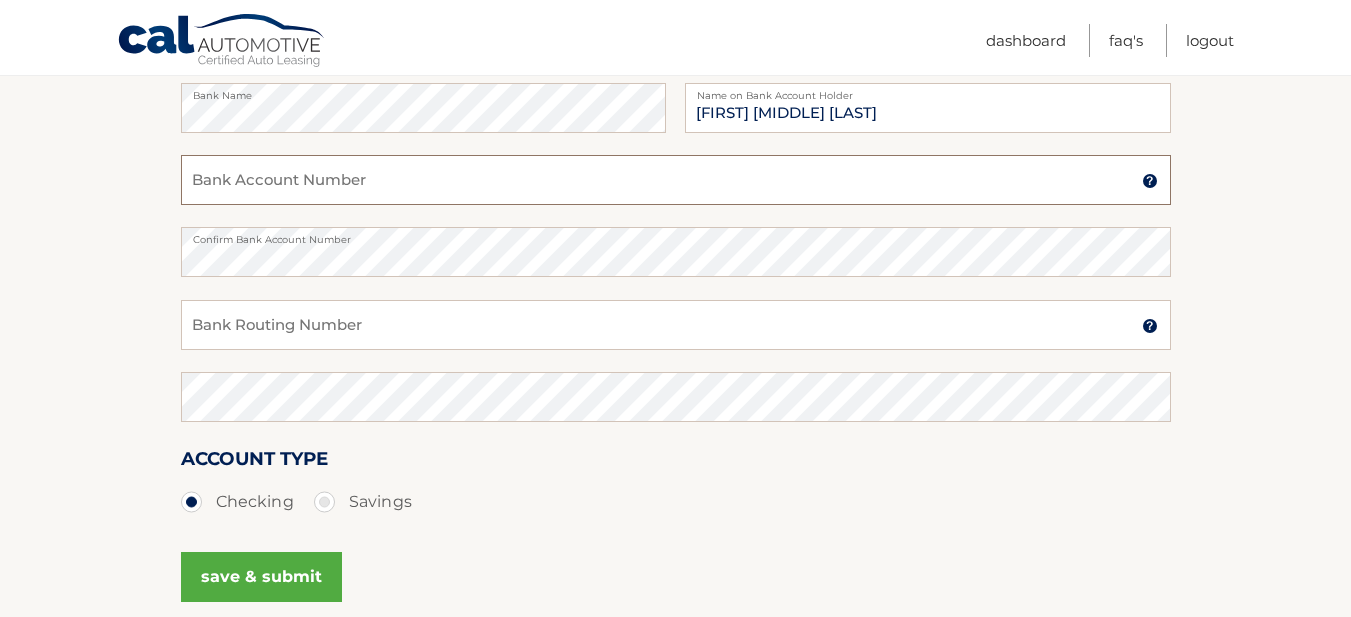 type 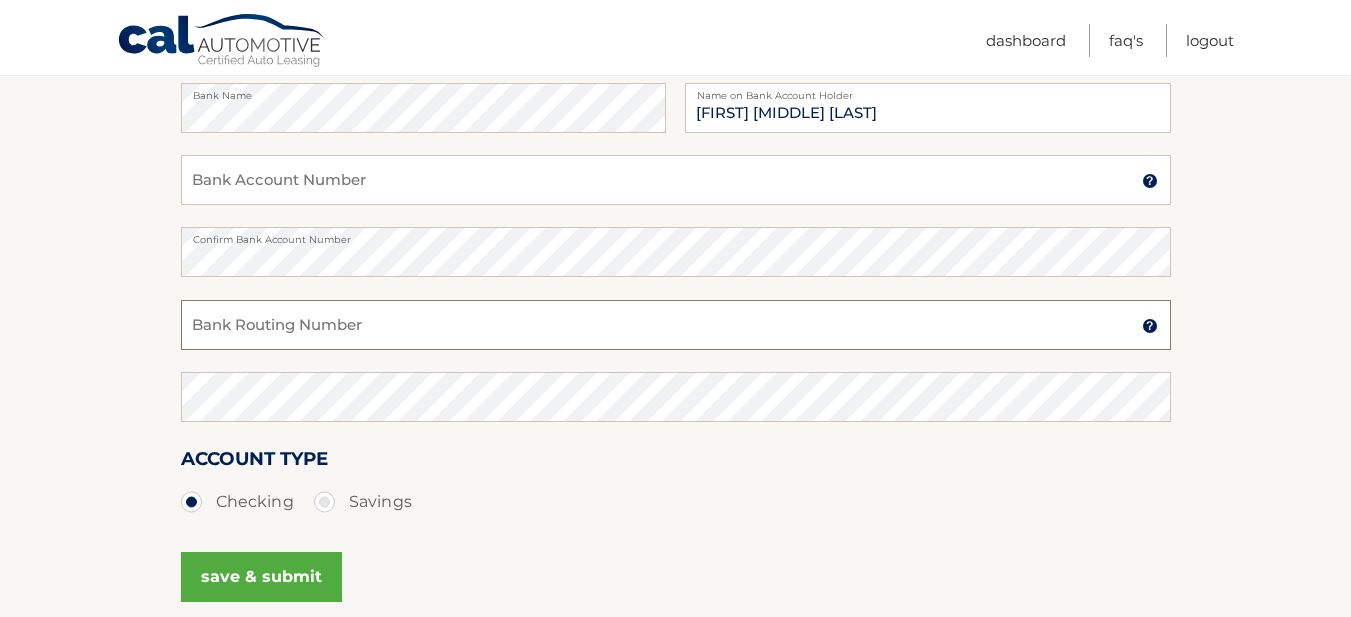 click on "Bank Routing Number" at bounding box center (676, 325) 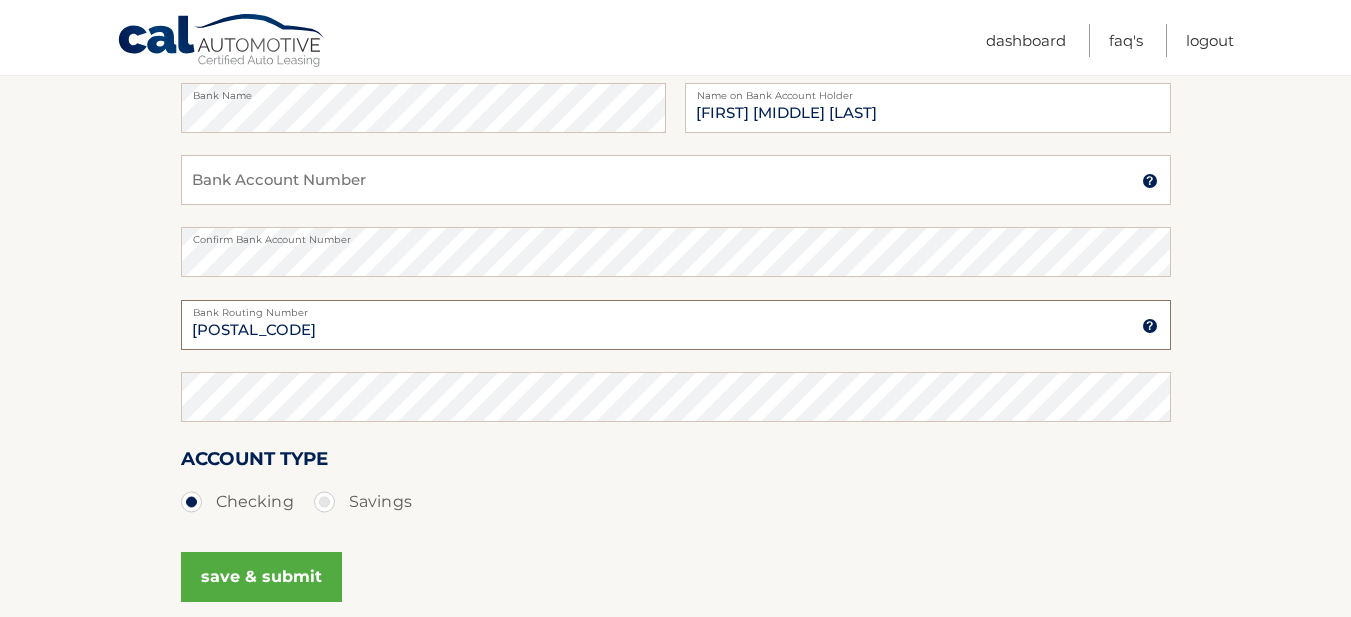 type on "021313103" 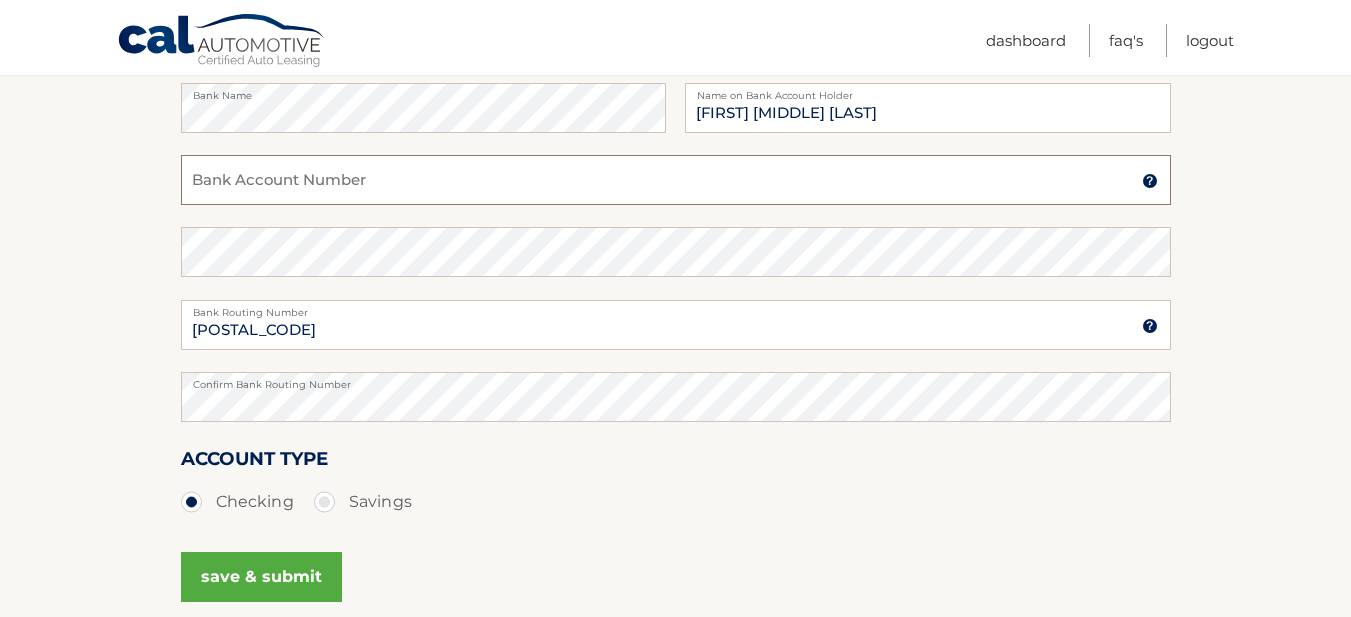 click on "Bank Account Number" at bounding box center [676, 180] 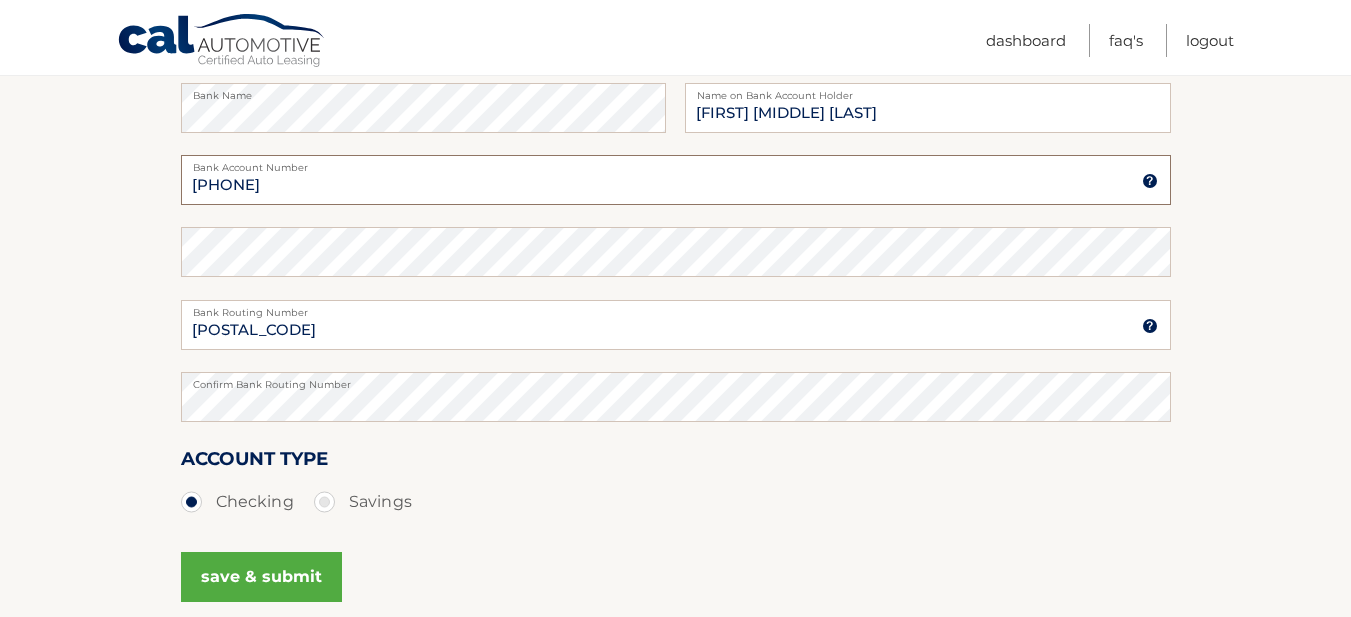 type on "4025301775" 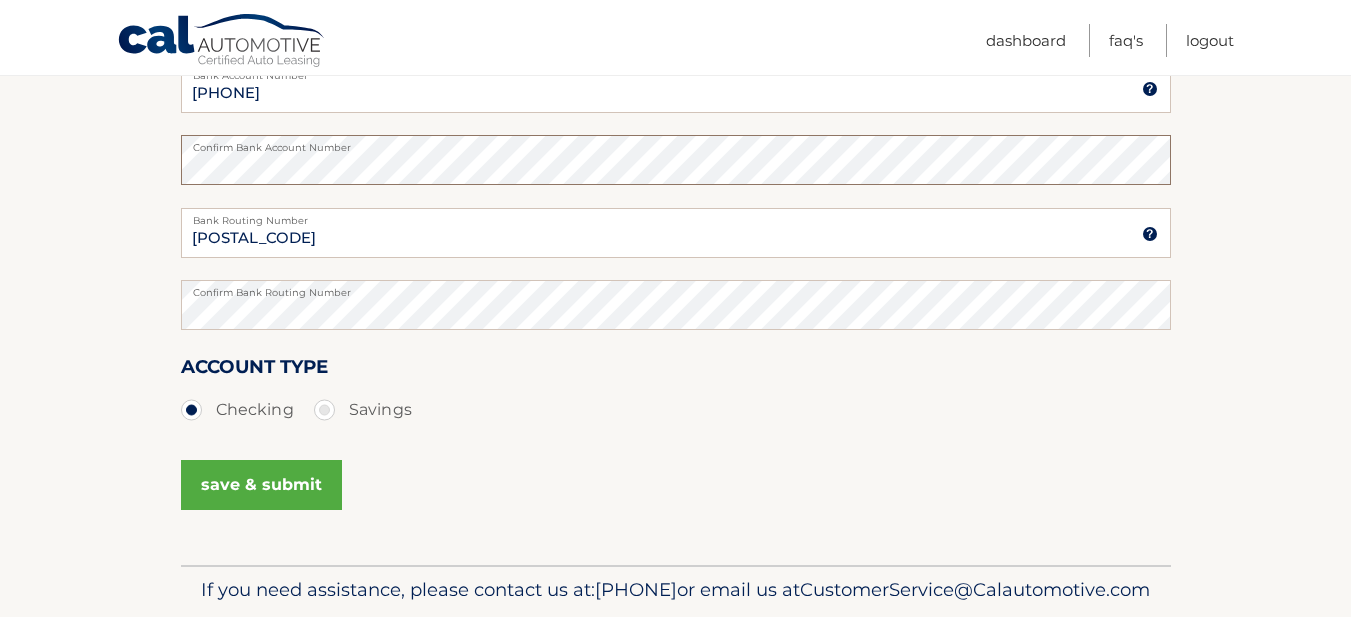scroll, scrollTop: 447, scrollLeft: 0, axis: vertical 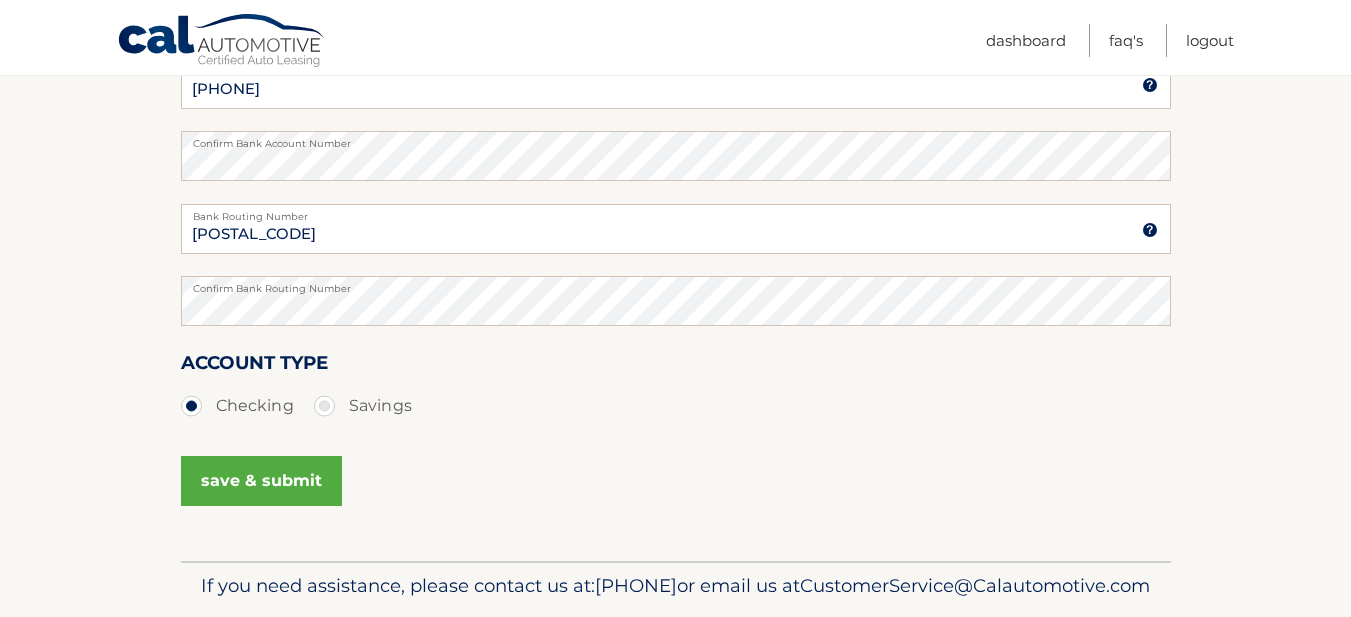 click on "save & submit" at bounding box center (261, 481) 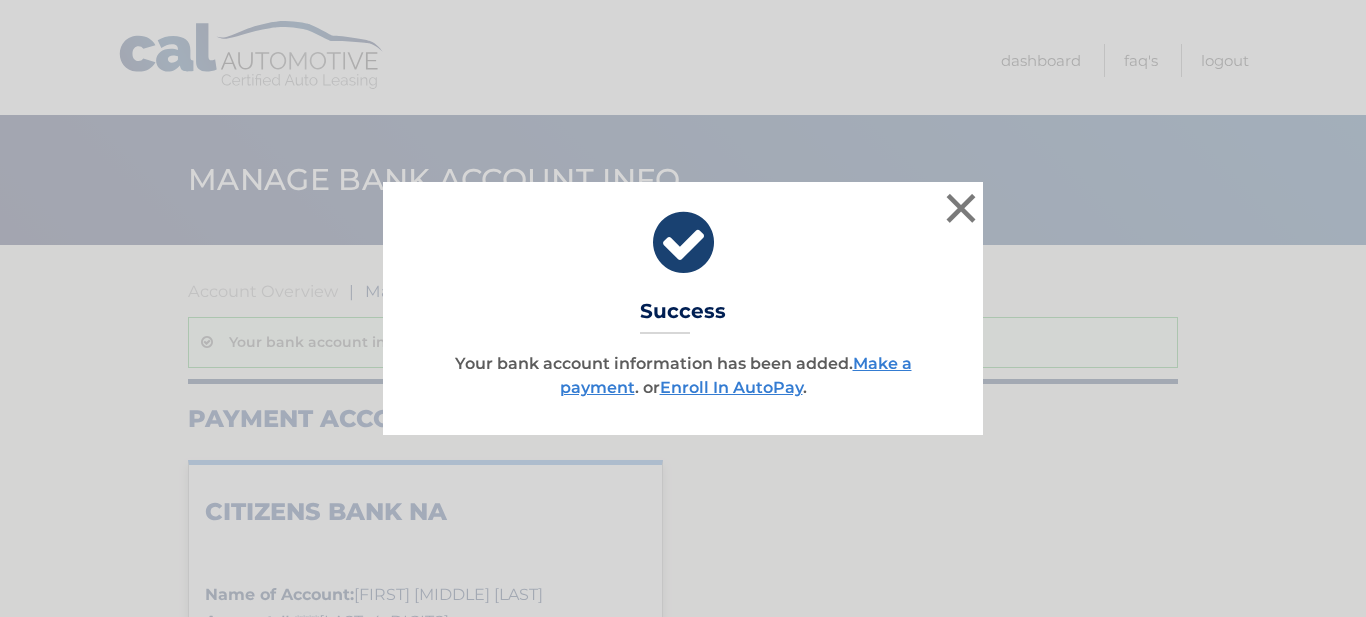 scroll, scrollTop: 0, scrollLeft: 0, axis: both 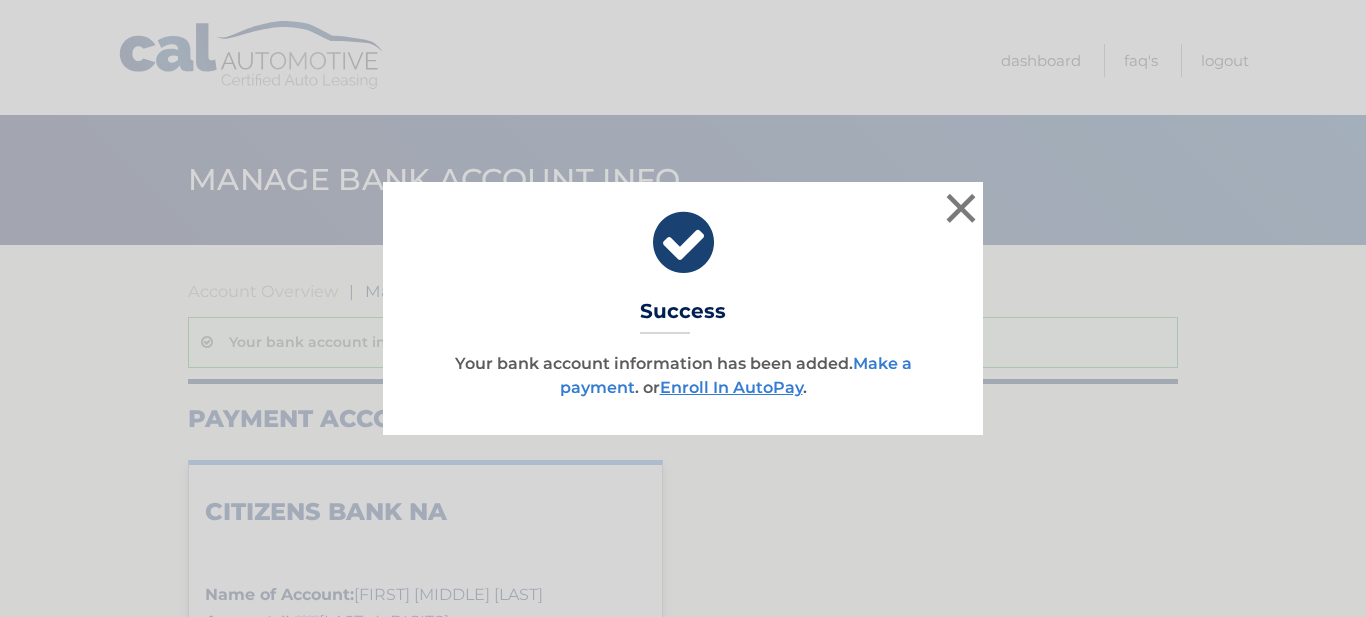 click on "Make a payment" at bounding box center [736, 375] 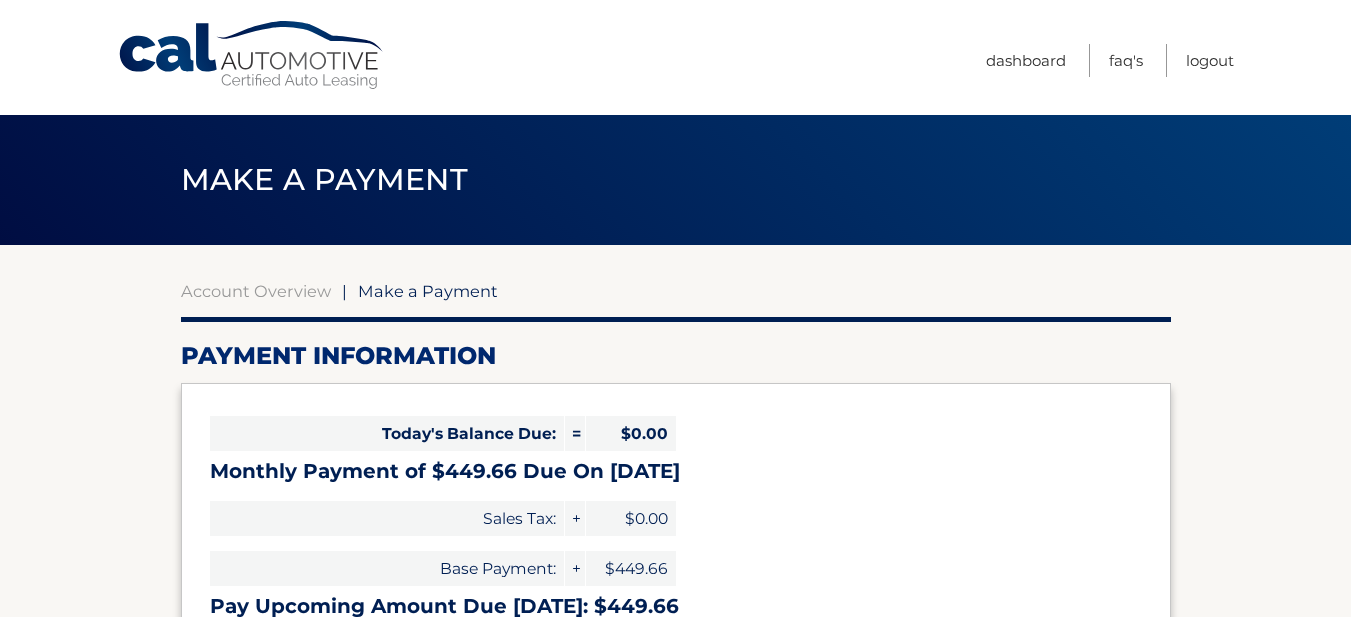 select on "NTVjMzdiYmEtYWQ2YS00NjYzLWE2YjEtYjdlMTZlMGVjMDA3" 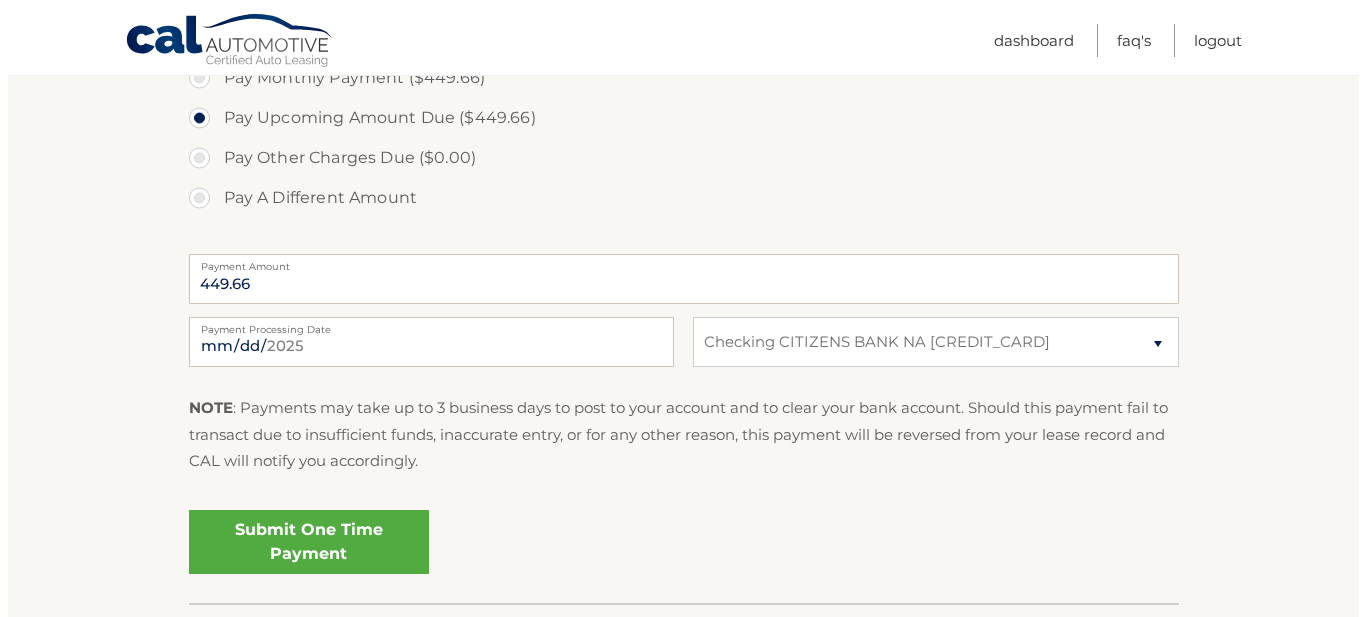 scroll, scrollTop: 748, scrollLeft: 0, axis: vertical 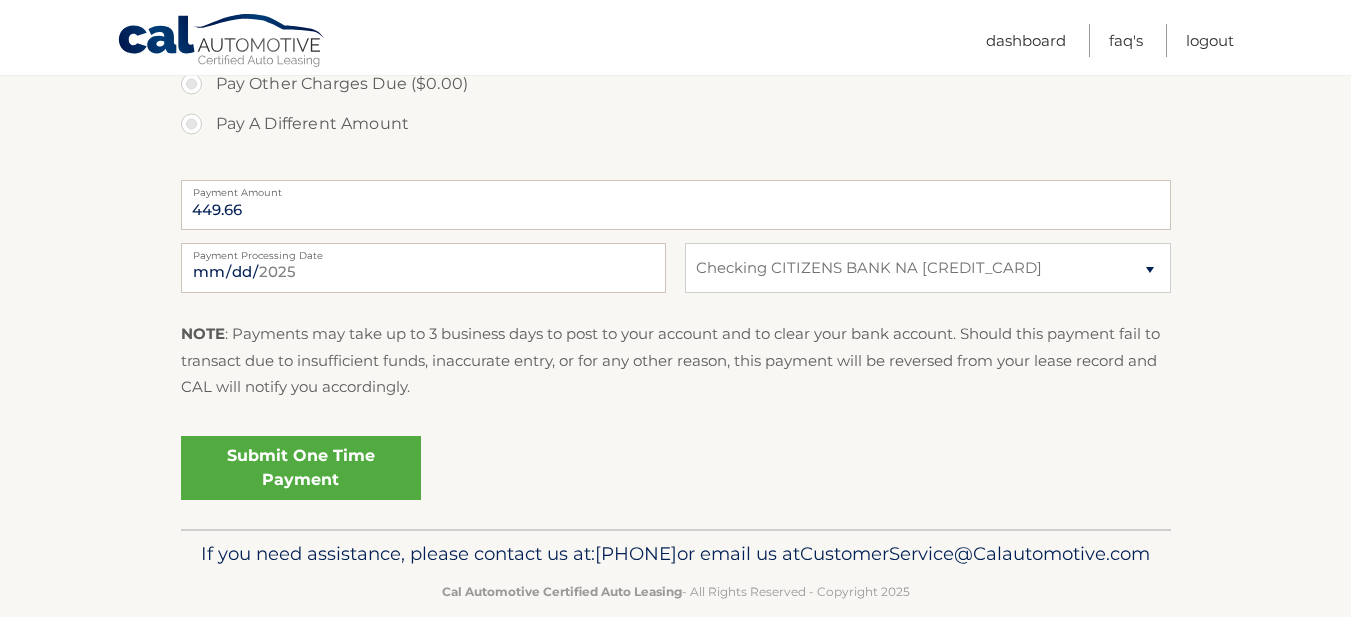 click on "Submit One Time Payment" at bounding box center (301, 468) 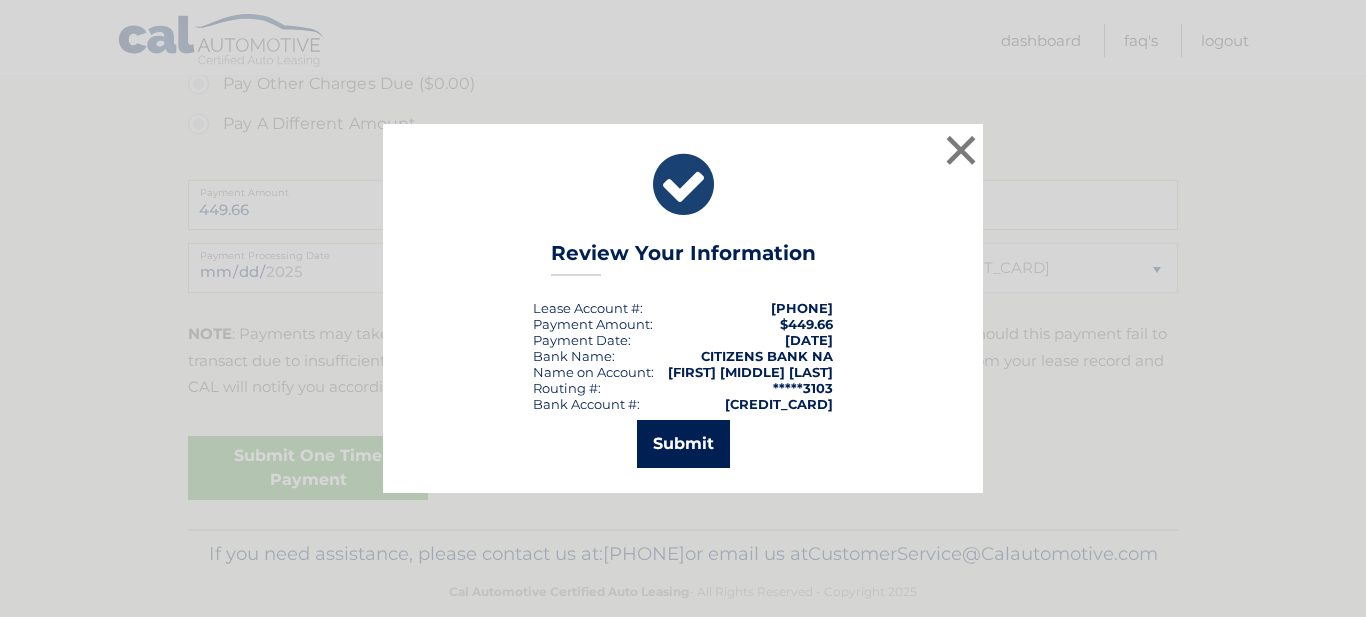 click on "Submit" at bounding box center (683, 444) 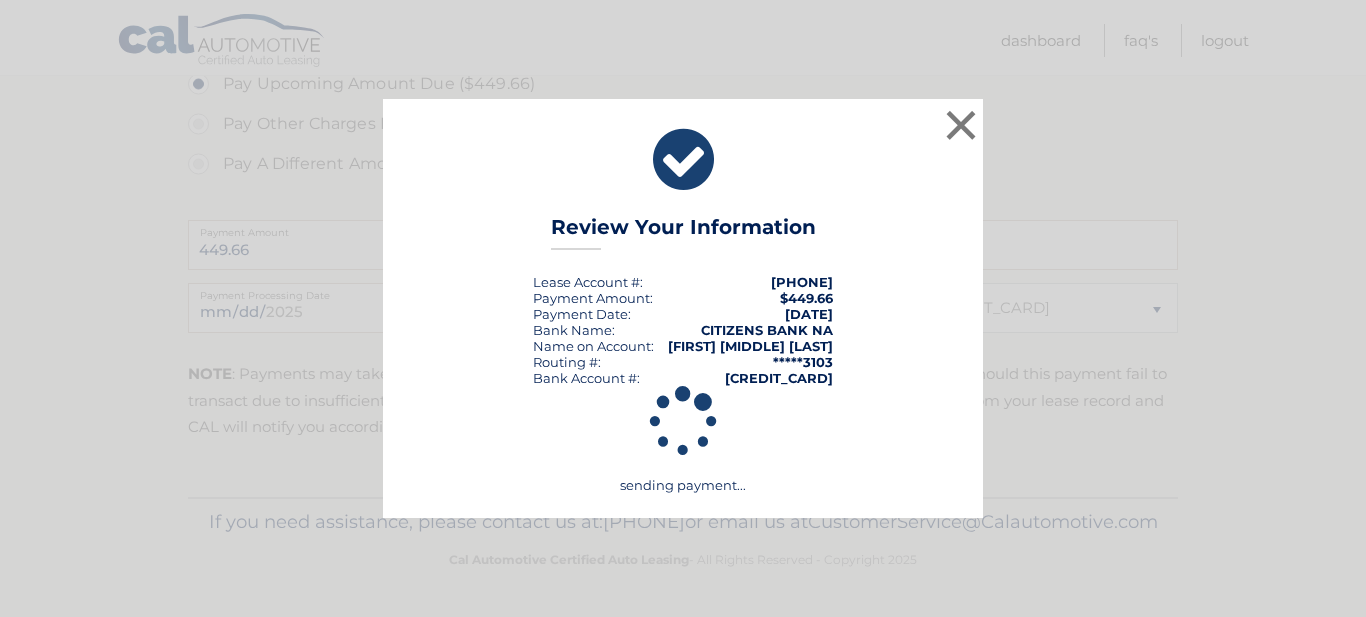 scroll, scrollTop: 740, scrollLeft: 0, axis: vertical 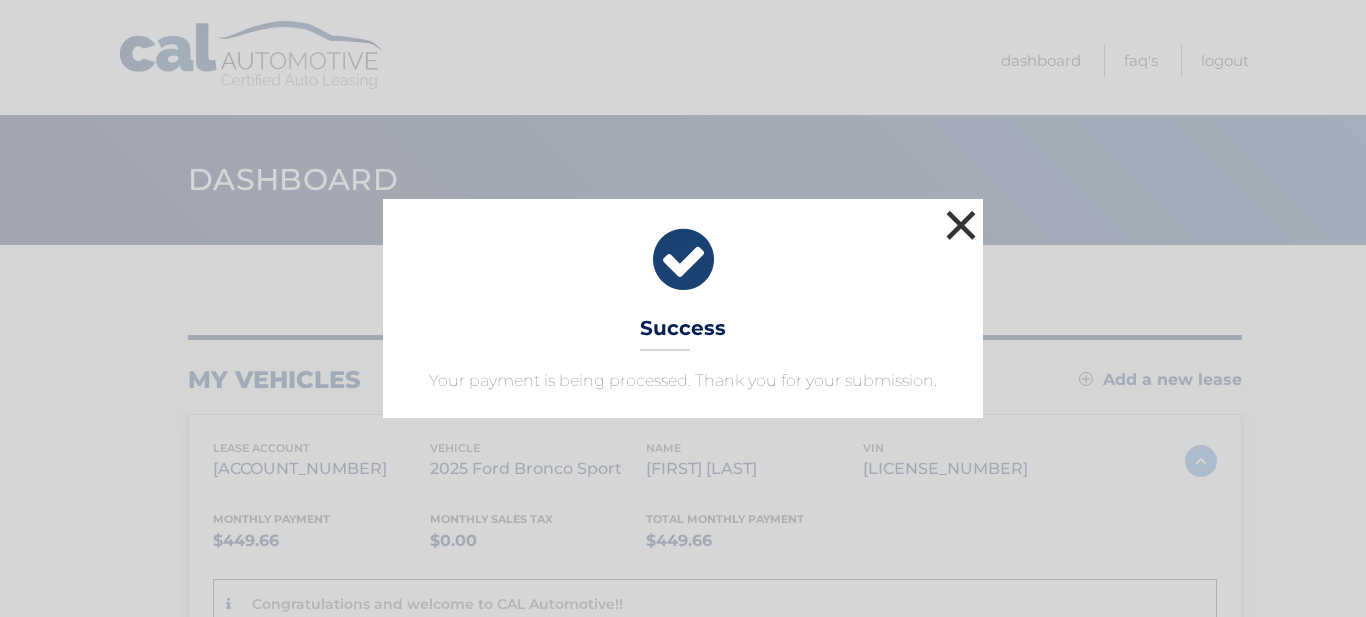 click on "×" at bounding box center (961, 225) 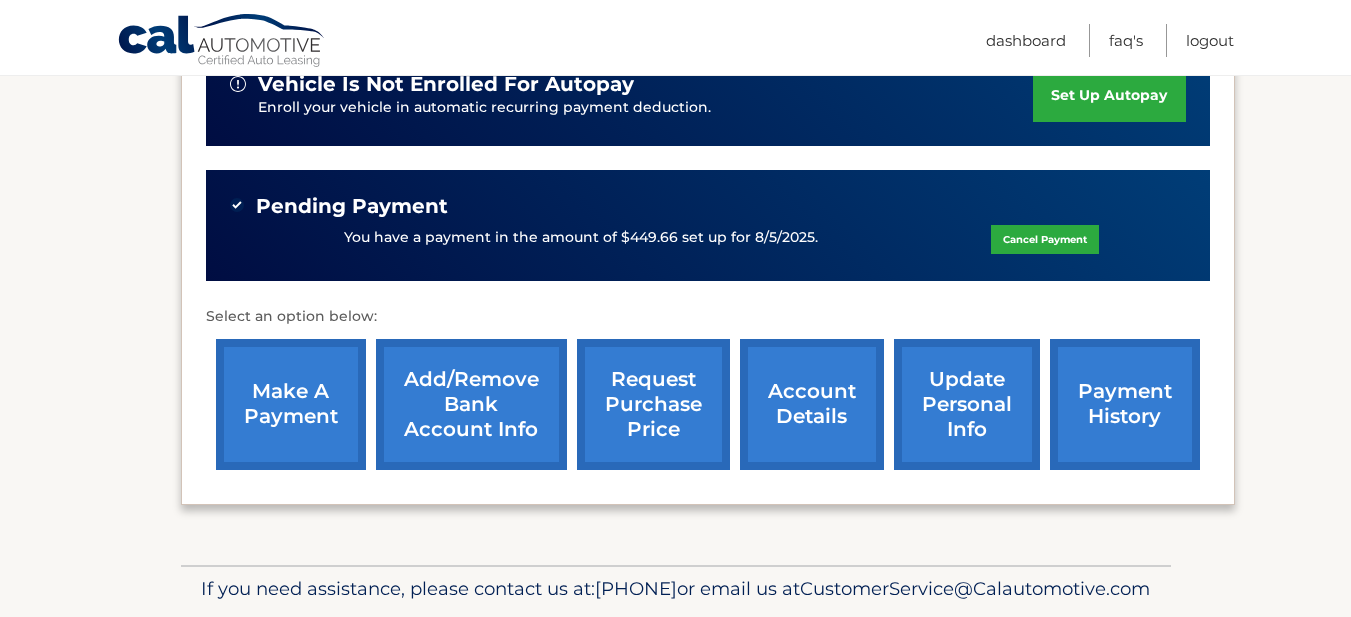 scroll, scrollTop: 610, scrollLeft: 0, axis: vertical 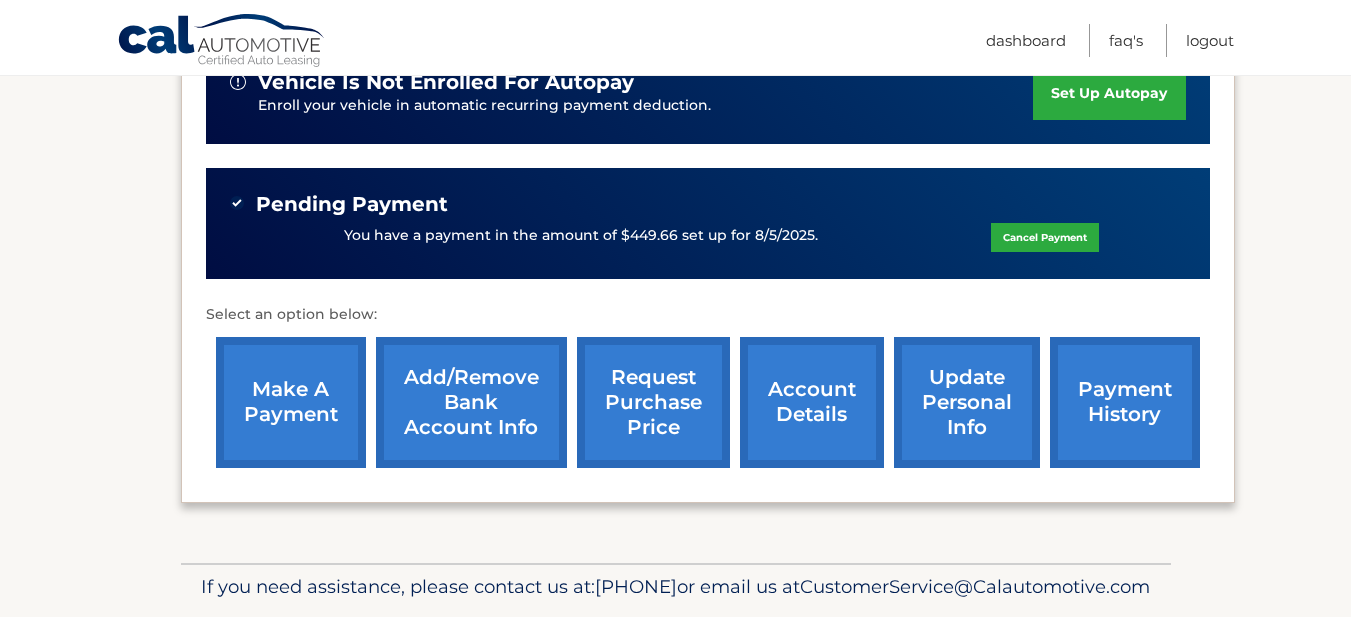 click on "payment history" at bounding box center [1125, 402] 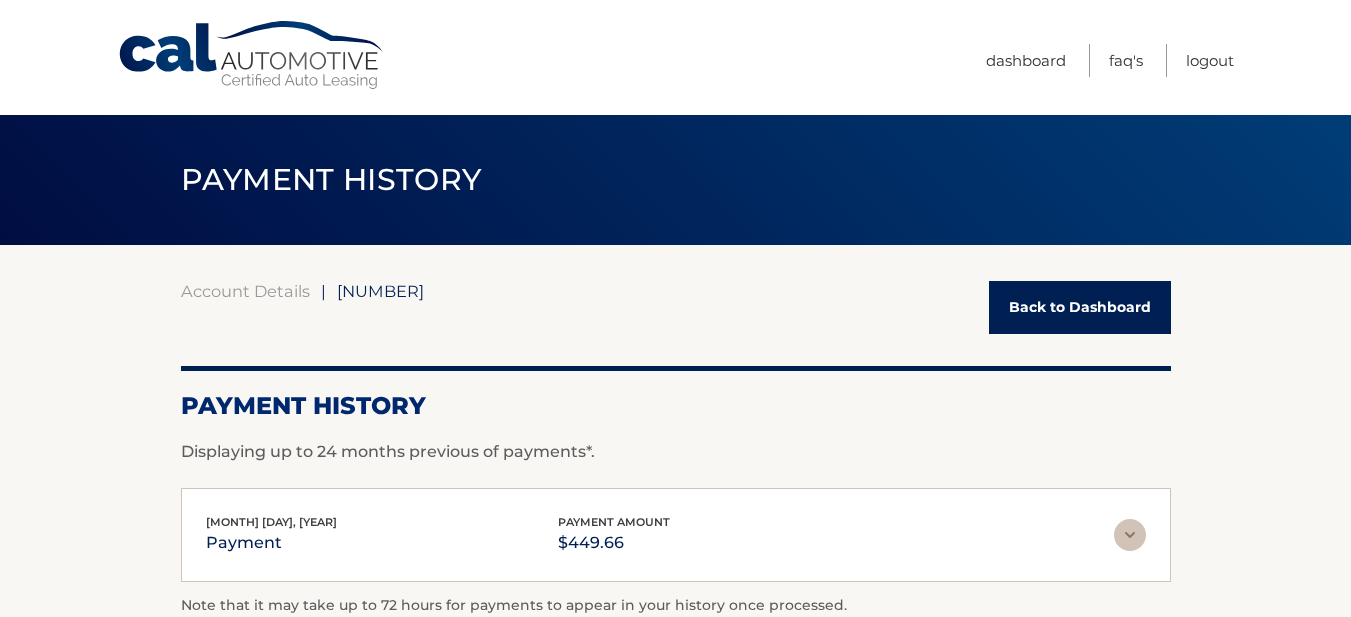 scroll, scrollTop: 0, scrollLeft: 0, axis: both 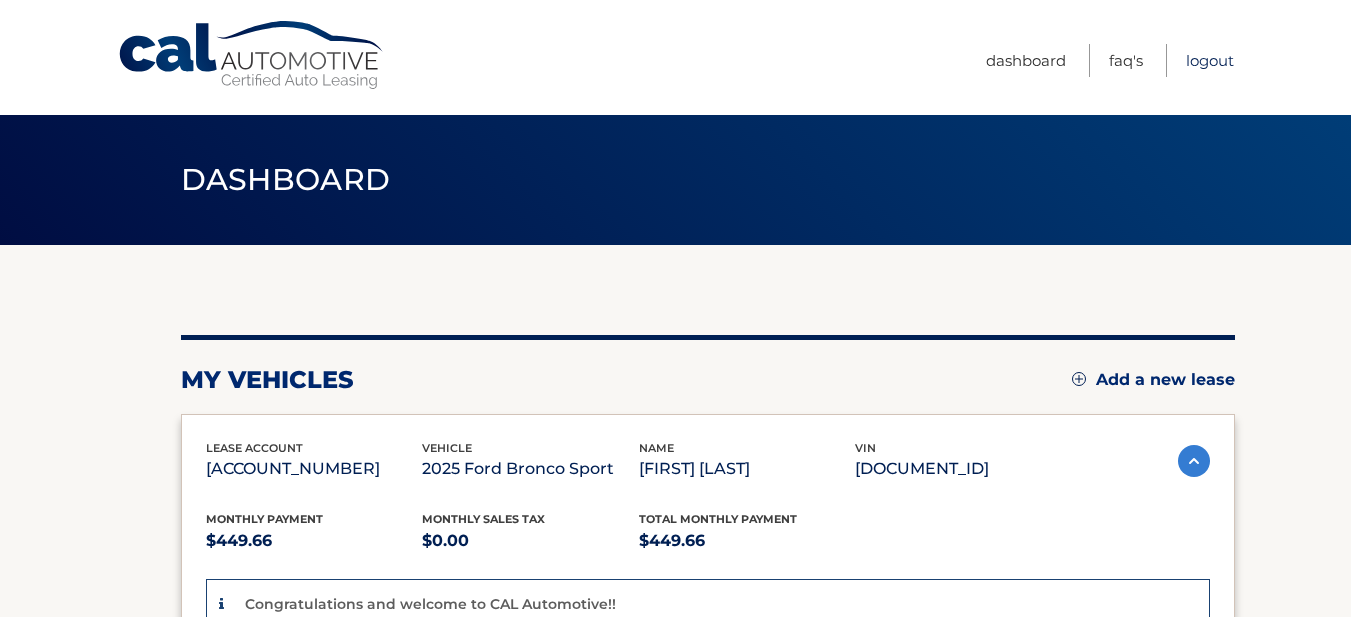 click on "Logout" at bounding box center (1210, 60) 